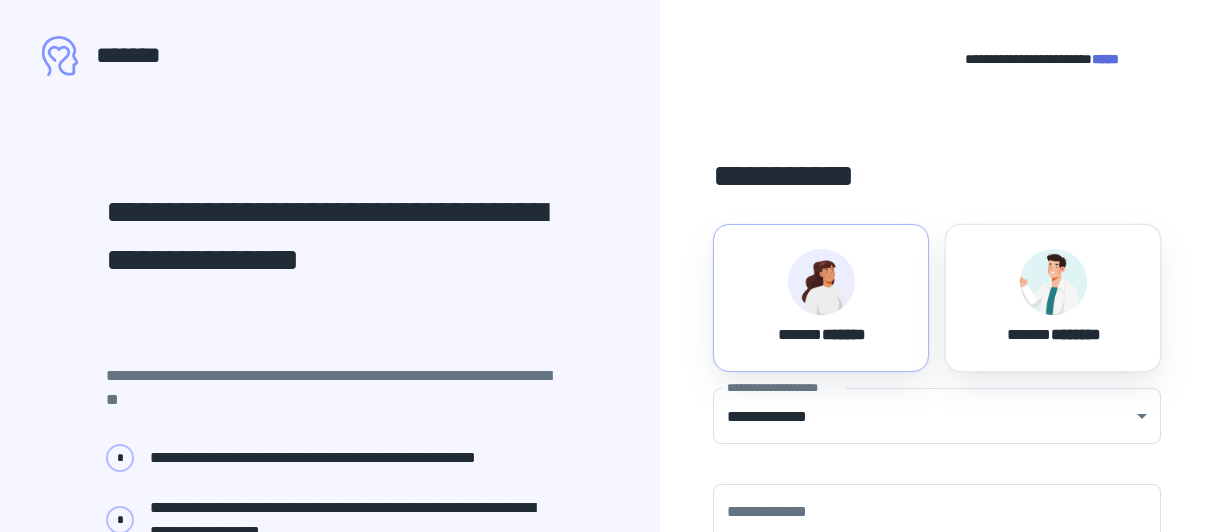 scroll, scrollTop: 0, scrollLeft: 0, axis: both 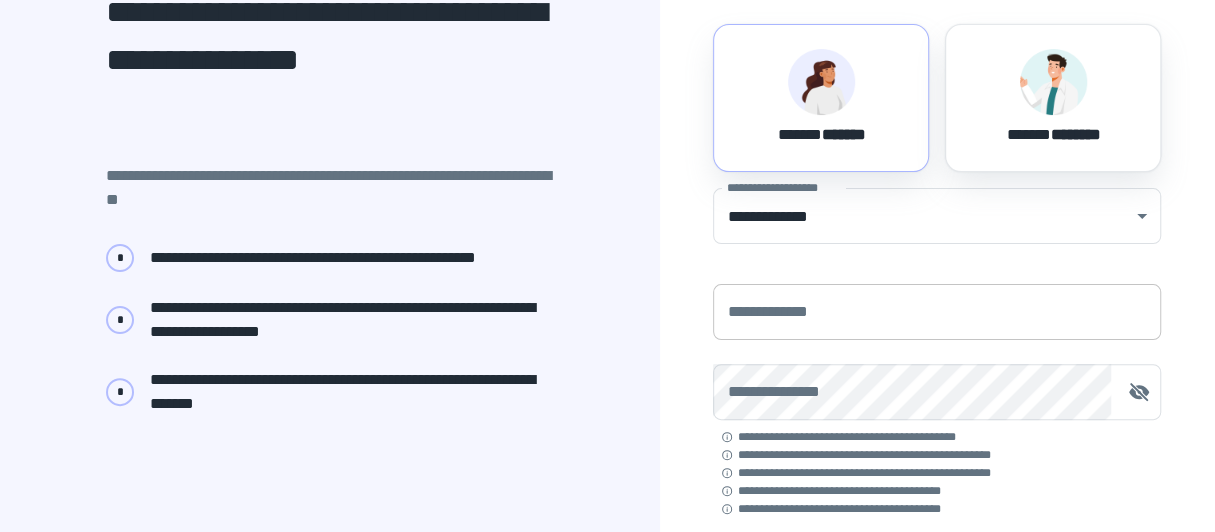 click on "**********" at bounding box center (937, 312) 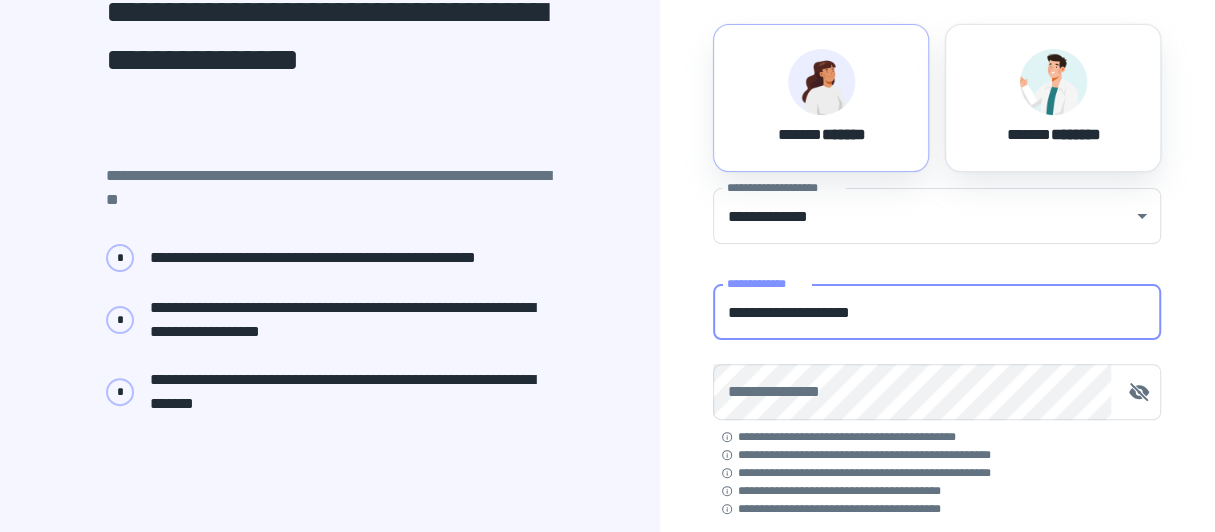 type on "**********" 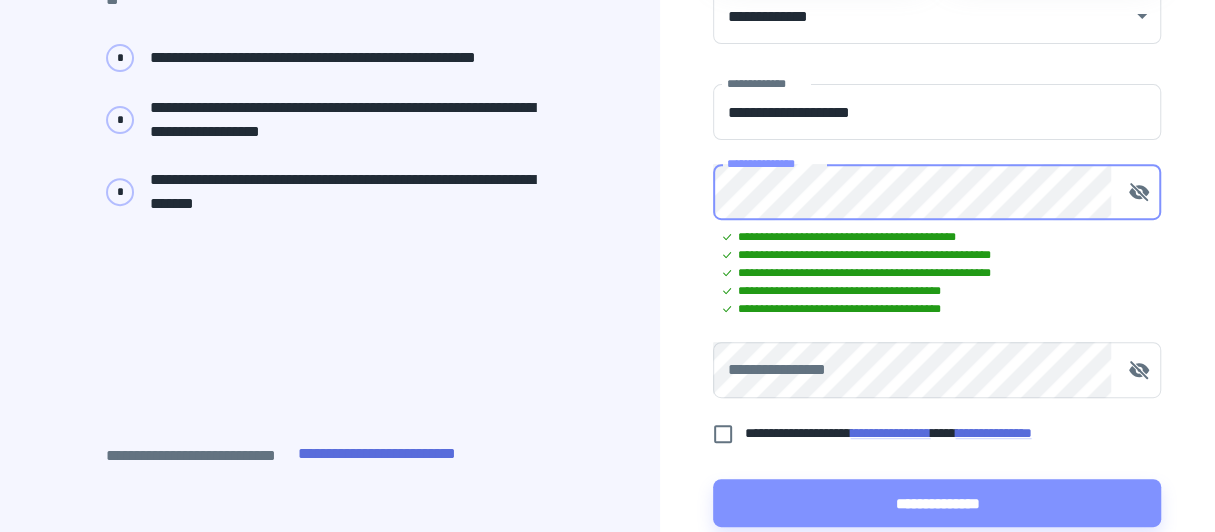 scroll, scrollTop: 499, scrollLeft: 0, axis: vertical 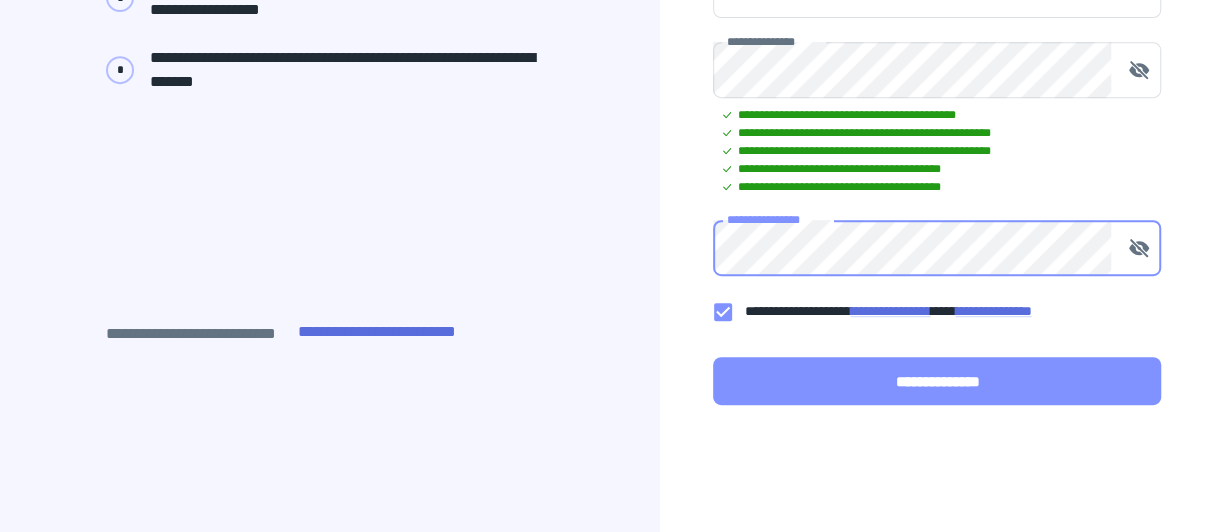 click on "**********" at bounding box center (937, 381) 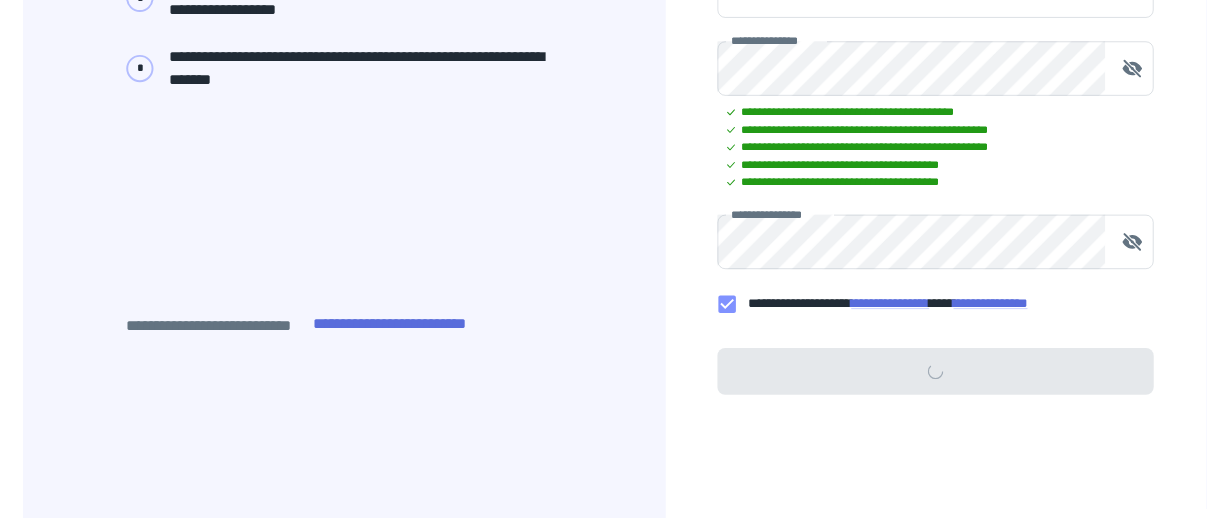 scroll, scrollTop: 0, scrollLeft: 0, axis: both 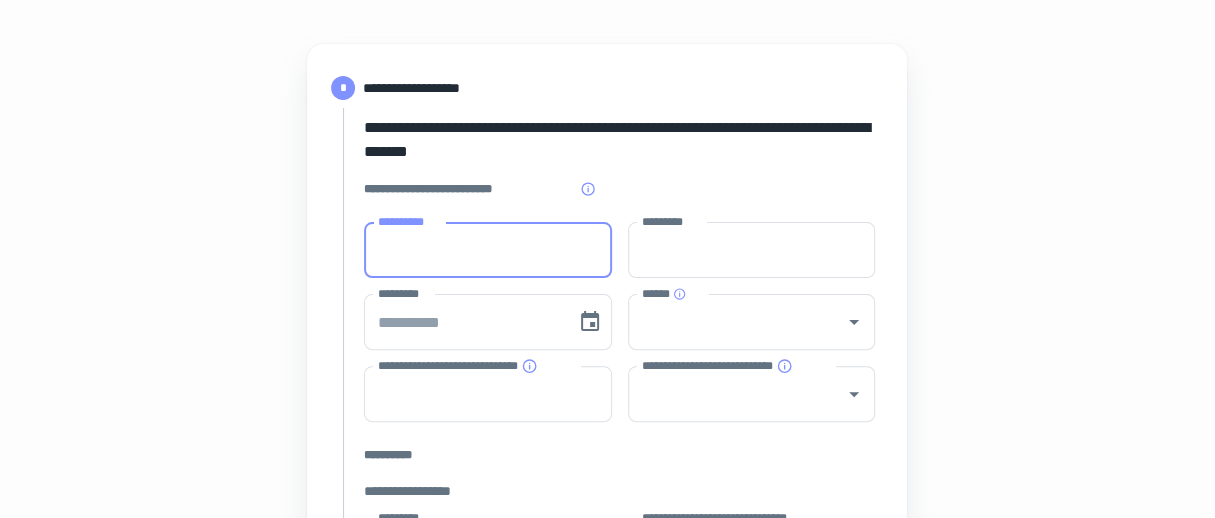 click on "**********" at bounding box center (488, 250) 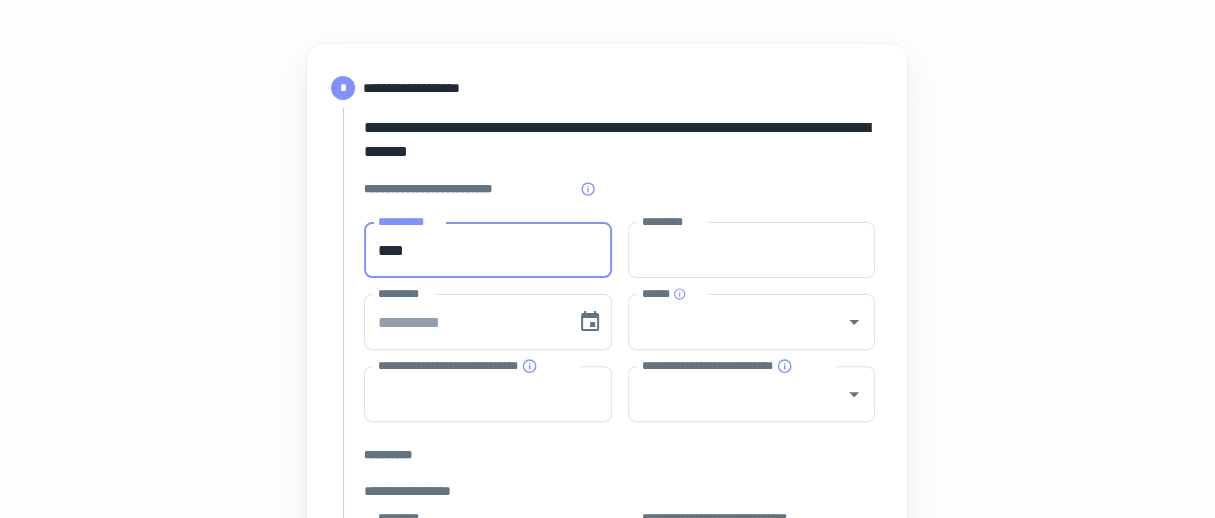 type on "****" 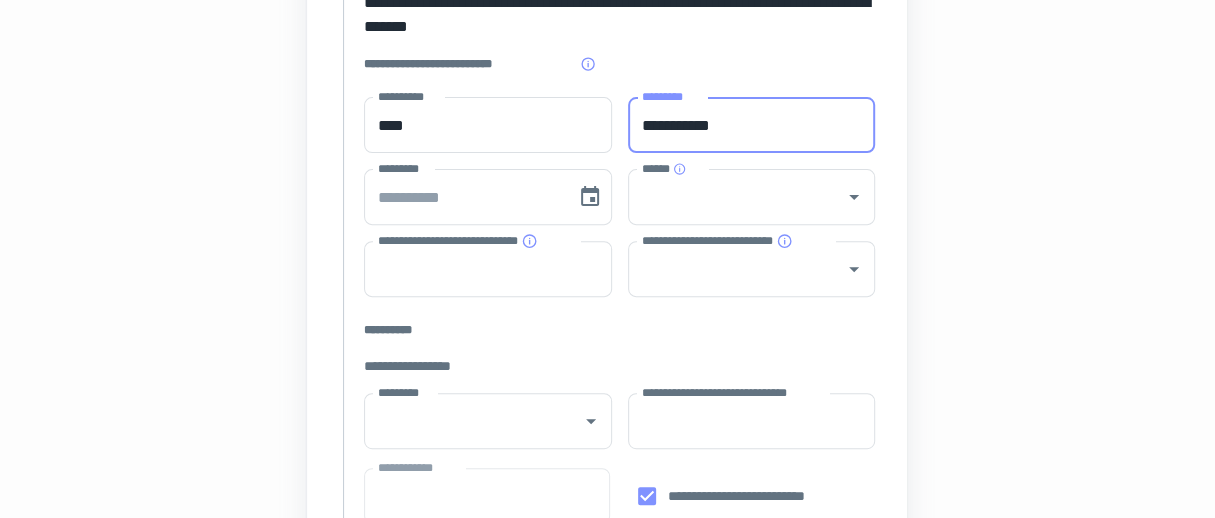 scroll, scrollTop: 300, scrollLeft: 0, axis: vertical 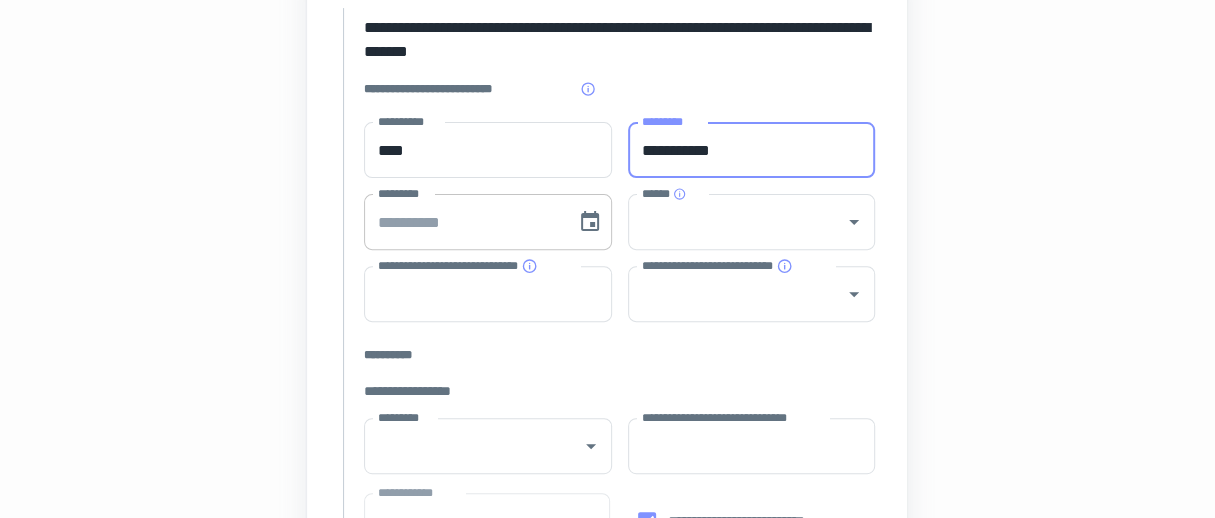 type on "**********" 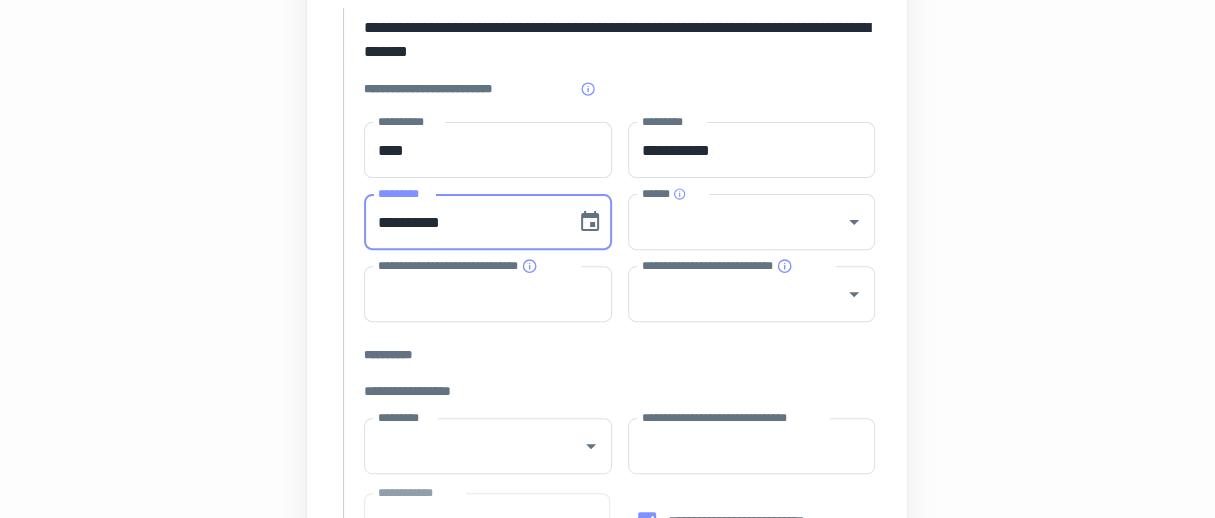 click on "**********" at bounding box center (463, 222) 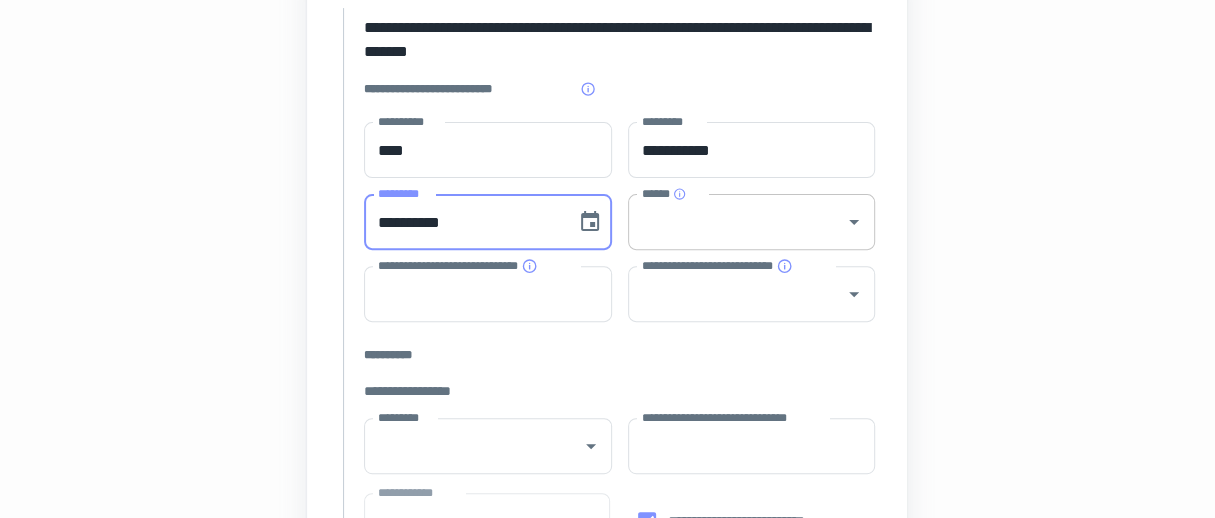 type on "**********" 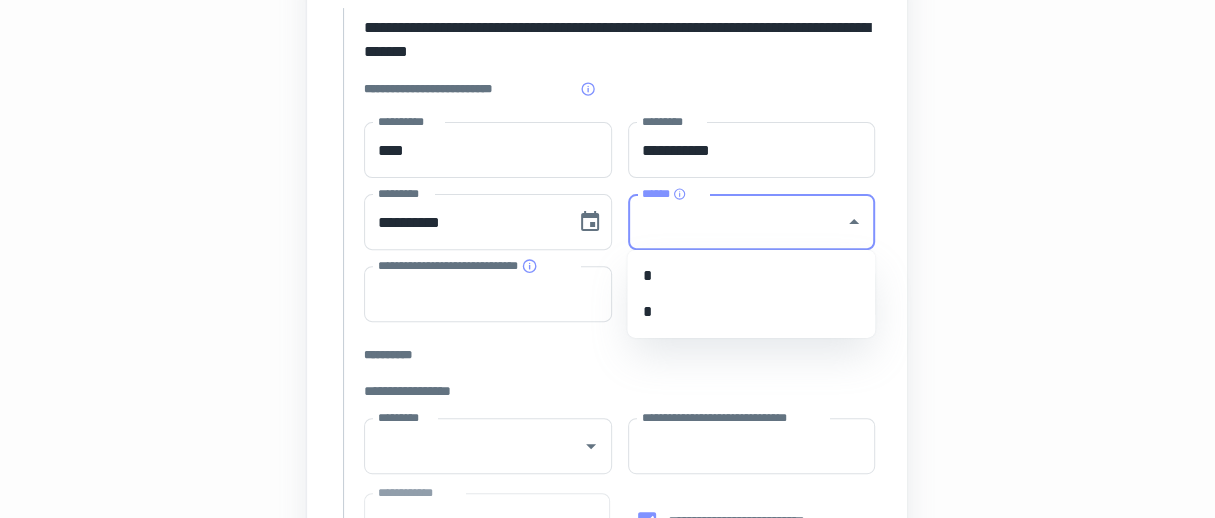 click on "******" at bounding box center (737, 222) 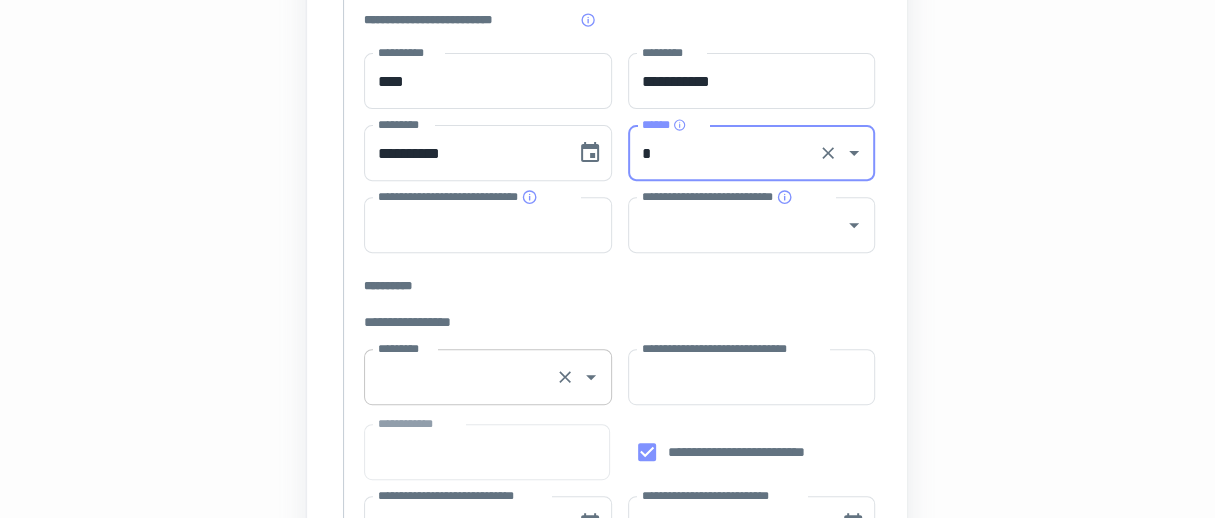 scroll, scrollTop: 400, scrollLeft: 0, axis: vertical 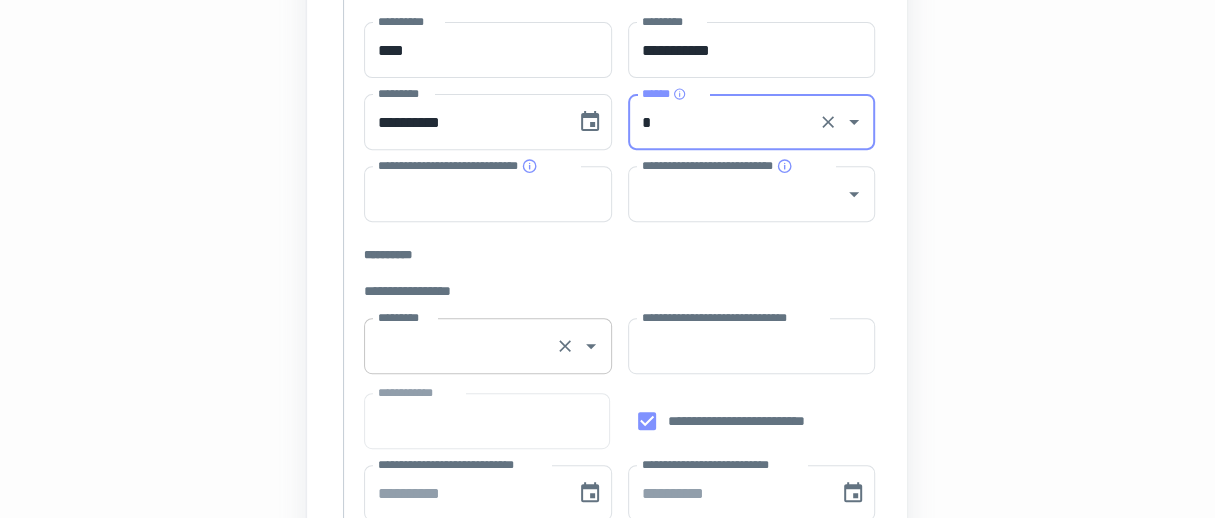 click on "*********" at bounding box center (460, 346) 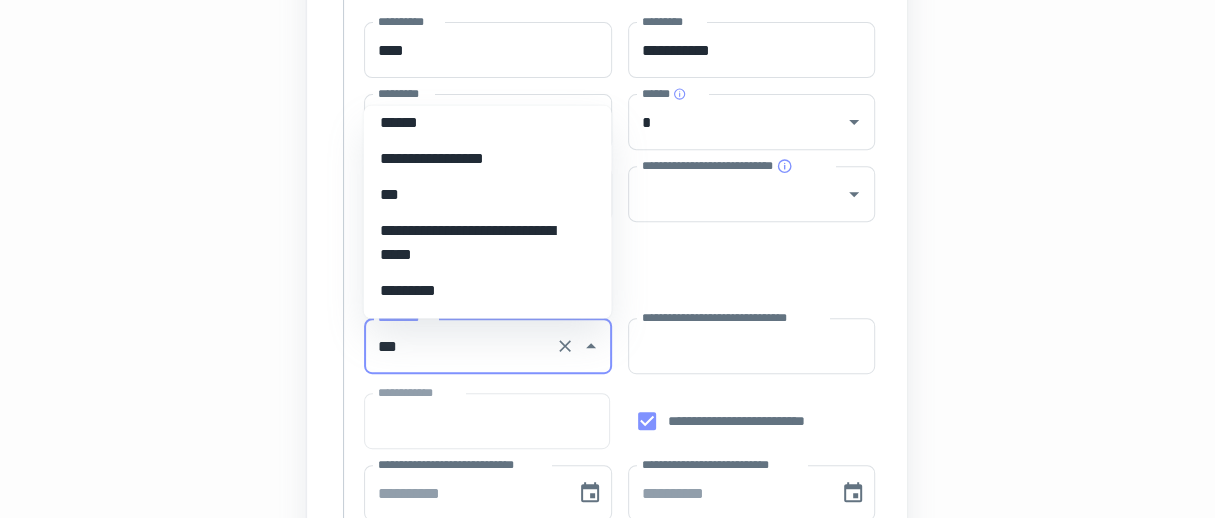scroll, scrollTop: 0, scrollLeft: 0, axis: both 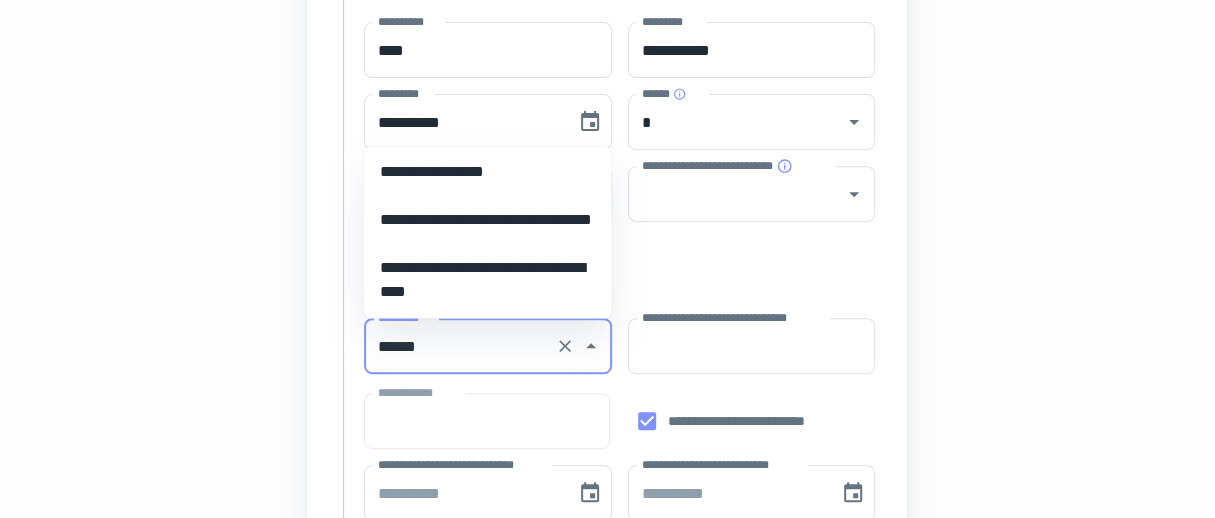 click on "**********" at bounding box center [488, 172] 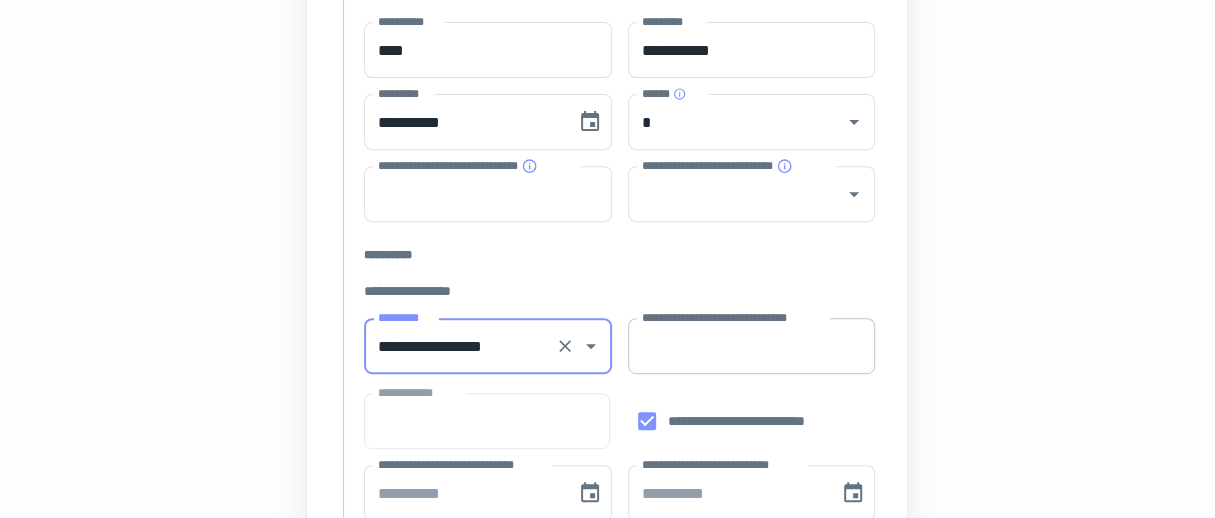 type on "**********" 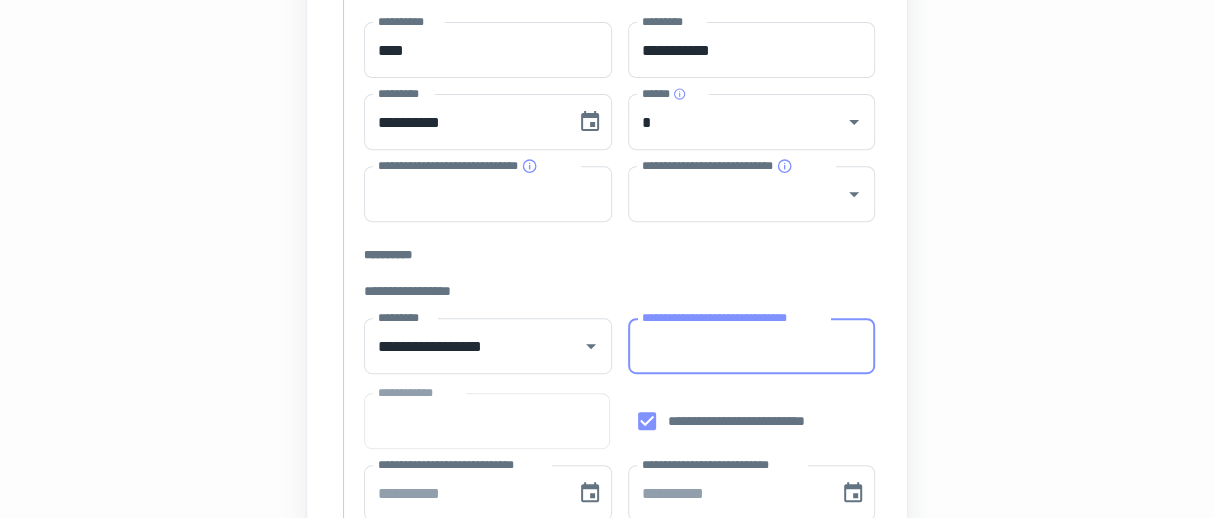 click on "**********" at bounding box center [752, 346] 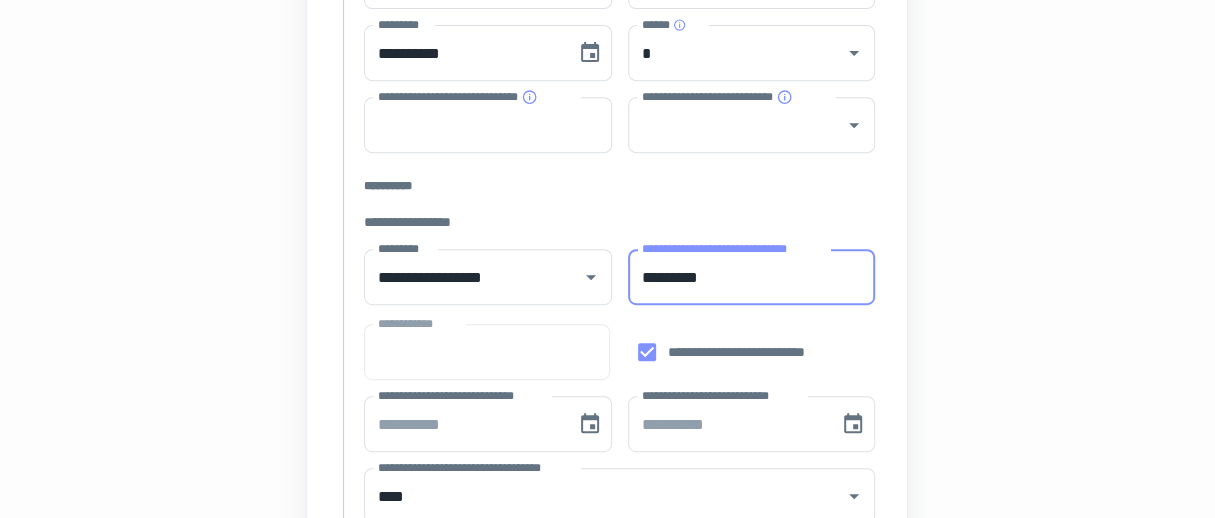 scroll, scrollTop: 499, scrollLeft: 0, axis: vertical 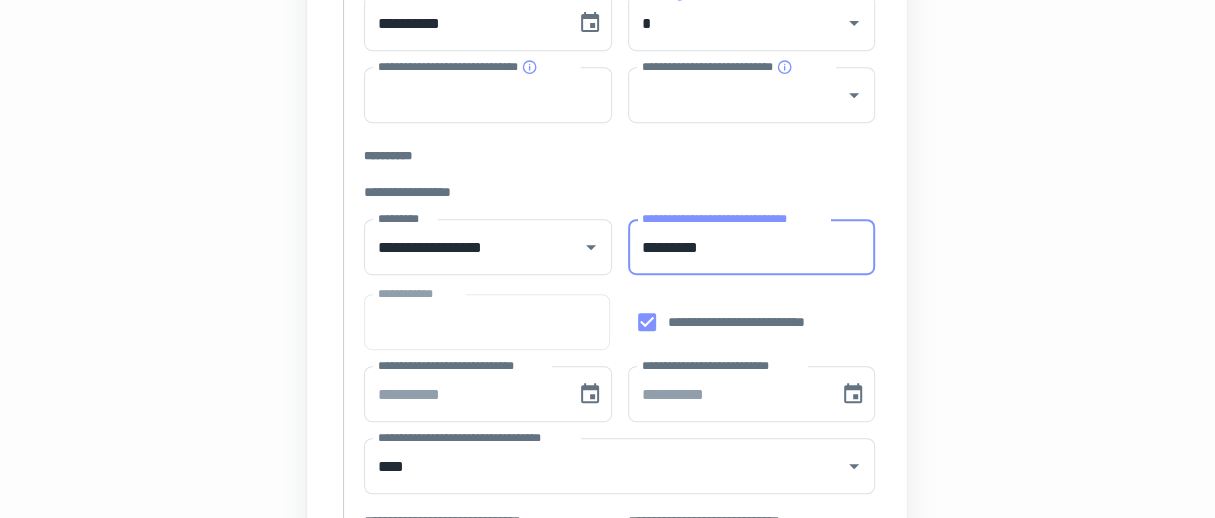 type on "*********" 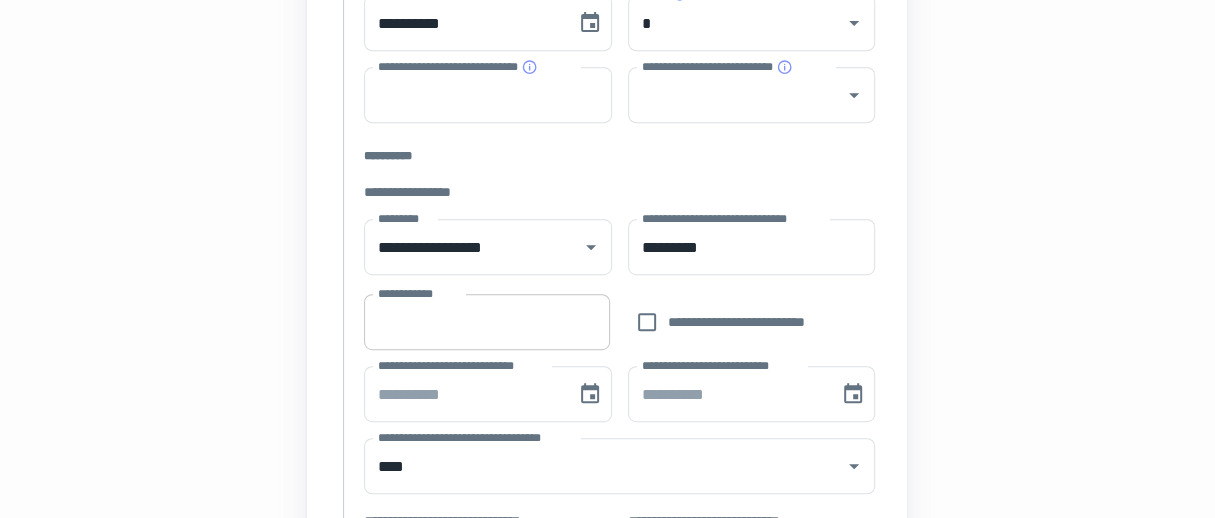 click on "**********" at bounding box center [486, 322] 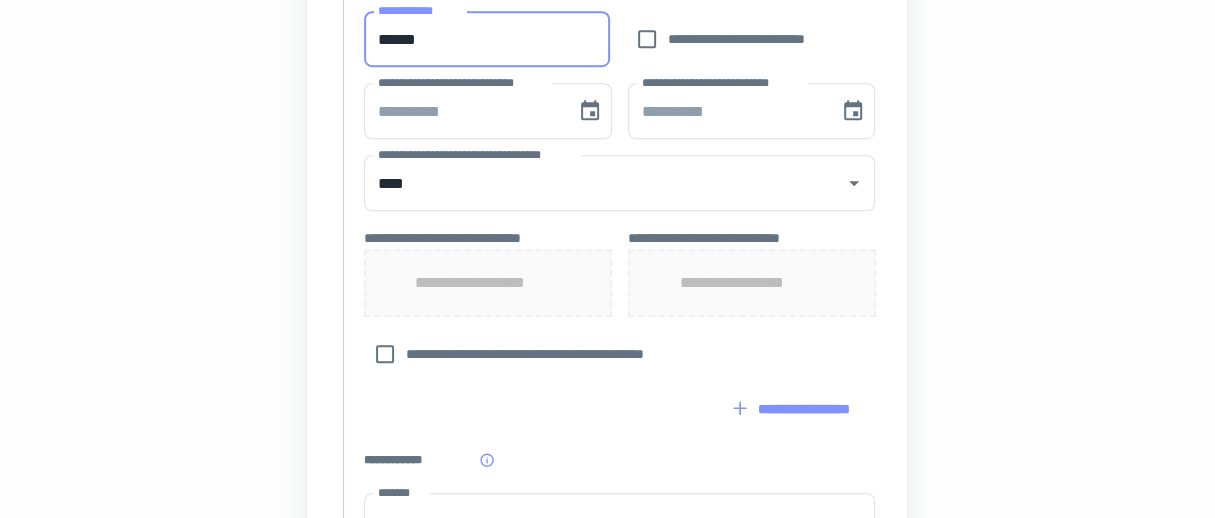 scroll, scrollTop: 800, scrollLeft: 0, axis: vertical 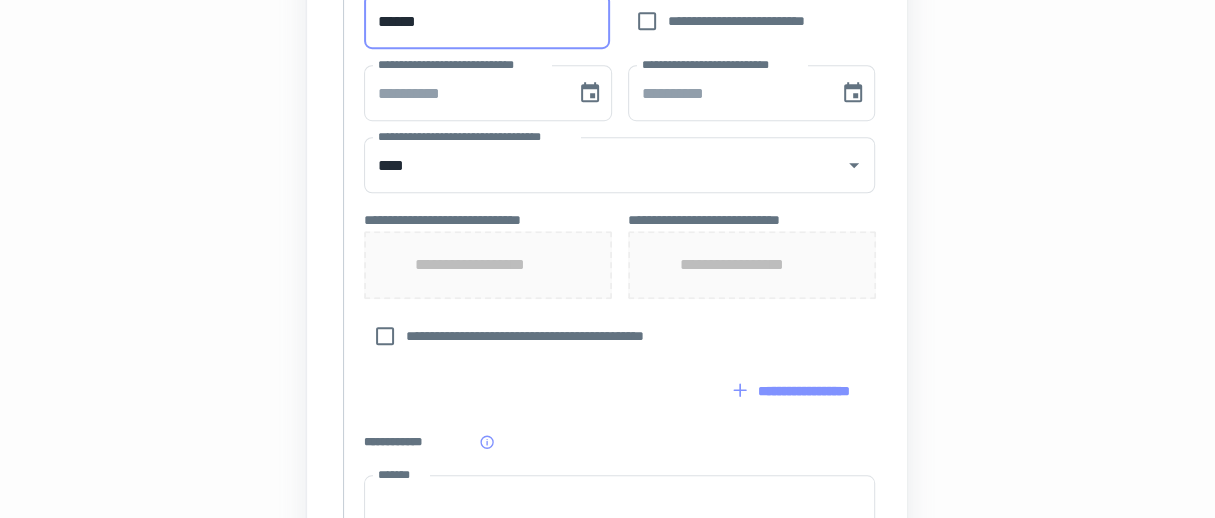 type on "******" 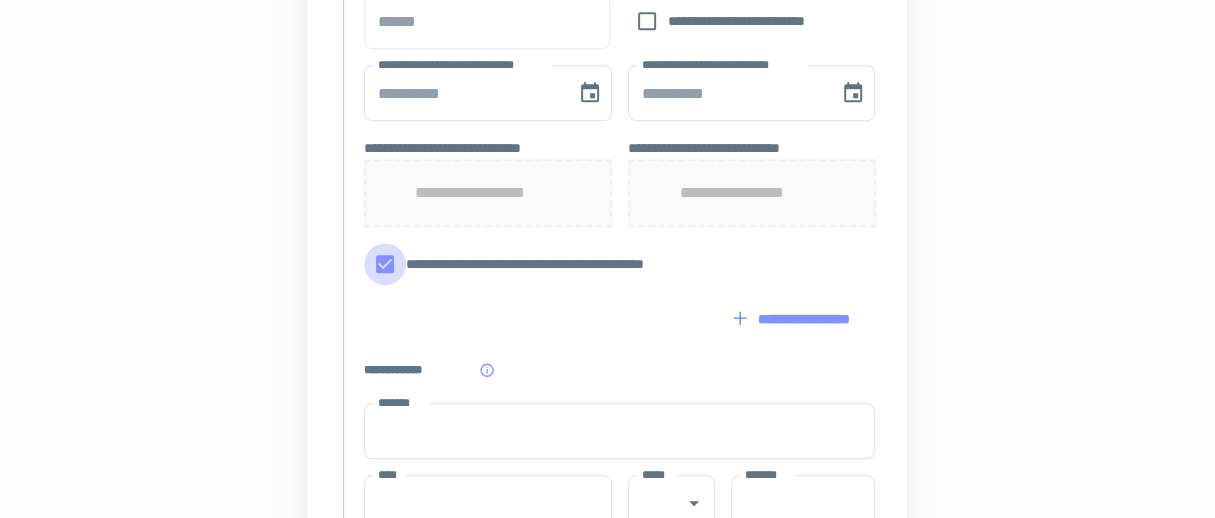 type 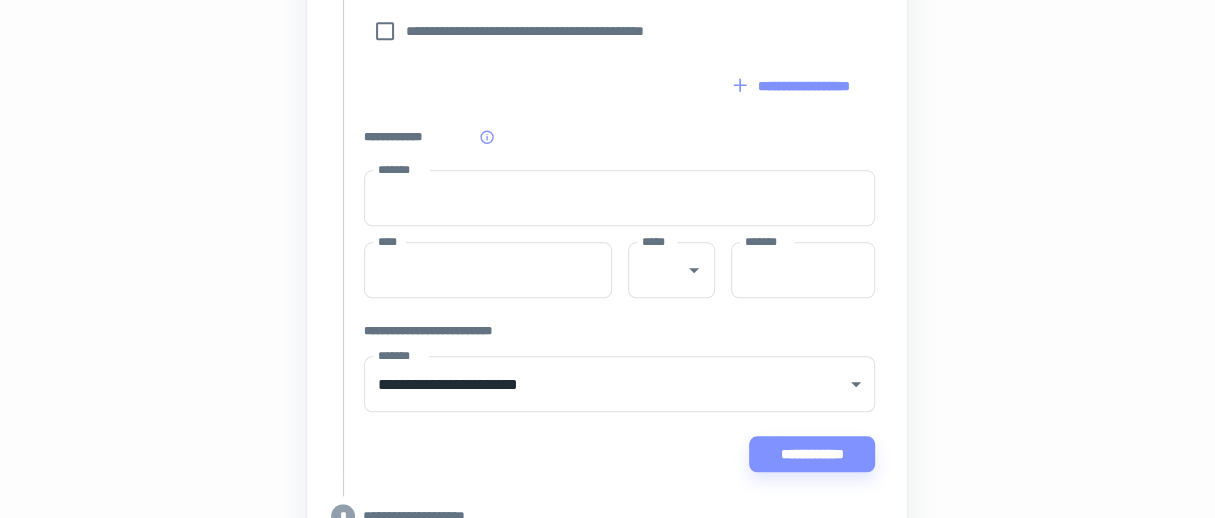 scroll, scrollTop: 1200, scrollLeft: 0, axis: vertical 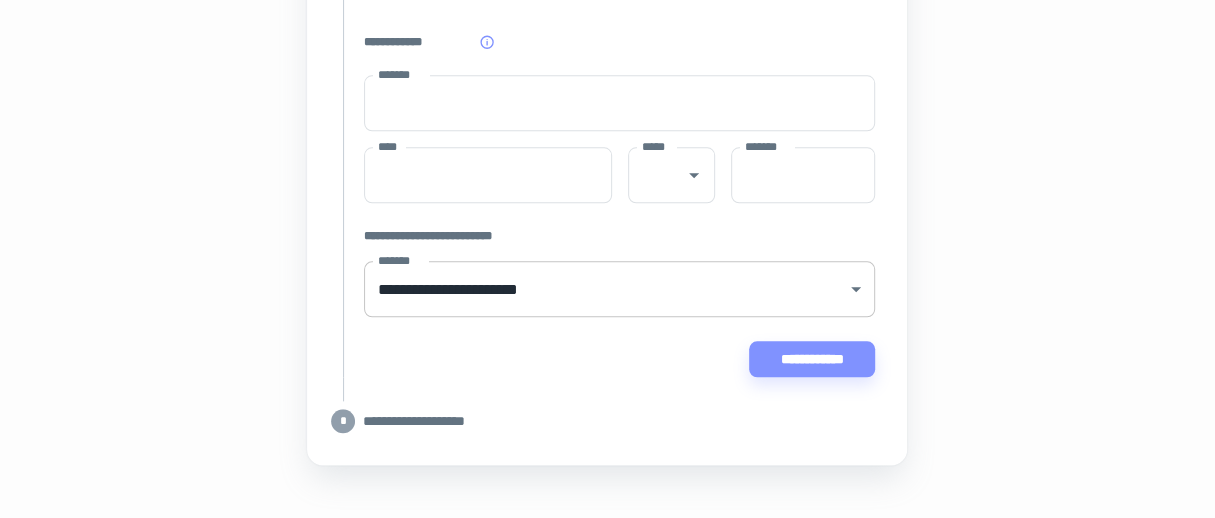 click on "**********" at bounding box center (607, -941) 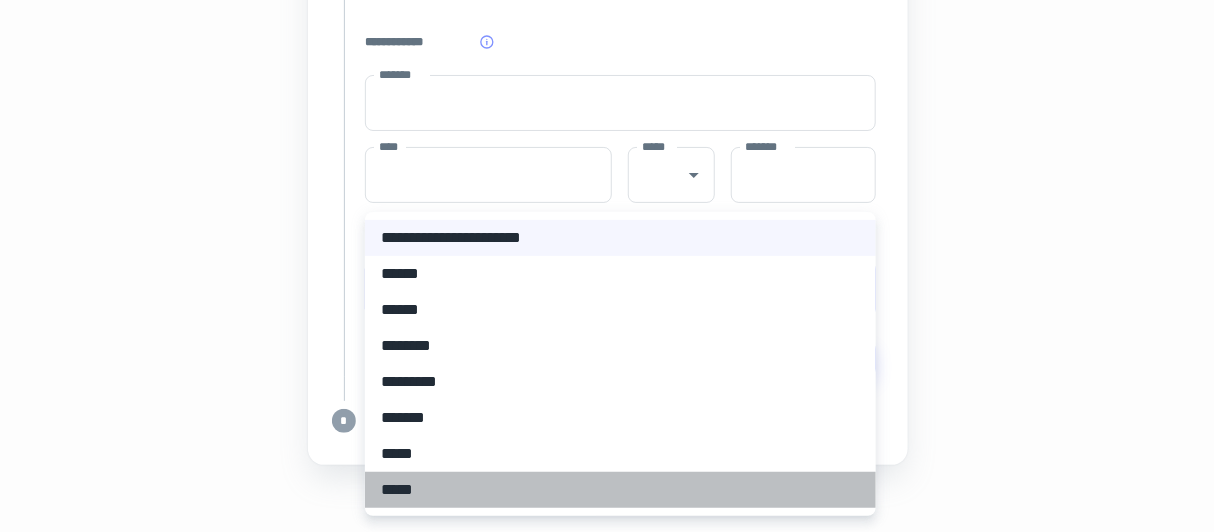 click on "*****" at bounding box center [620, 490] 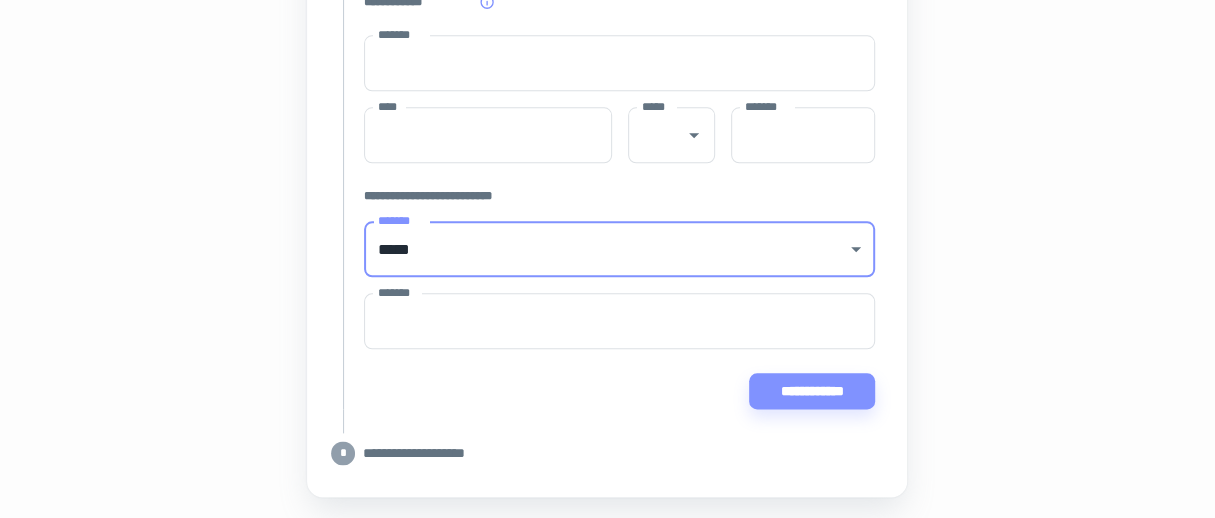 scroll, scrollTop: 1199, scrollLeft: 0, axis: vertical 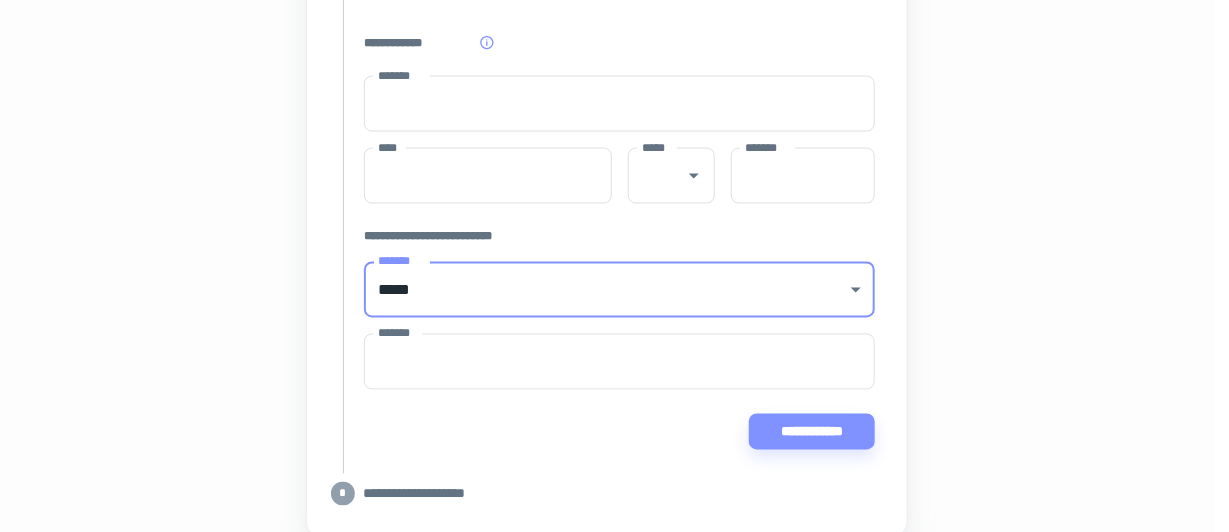 click on "**********" at bounding box center [607, -940] 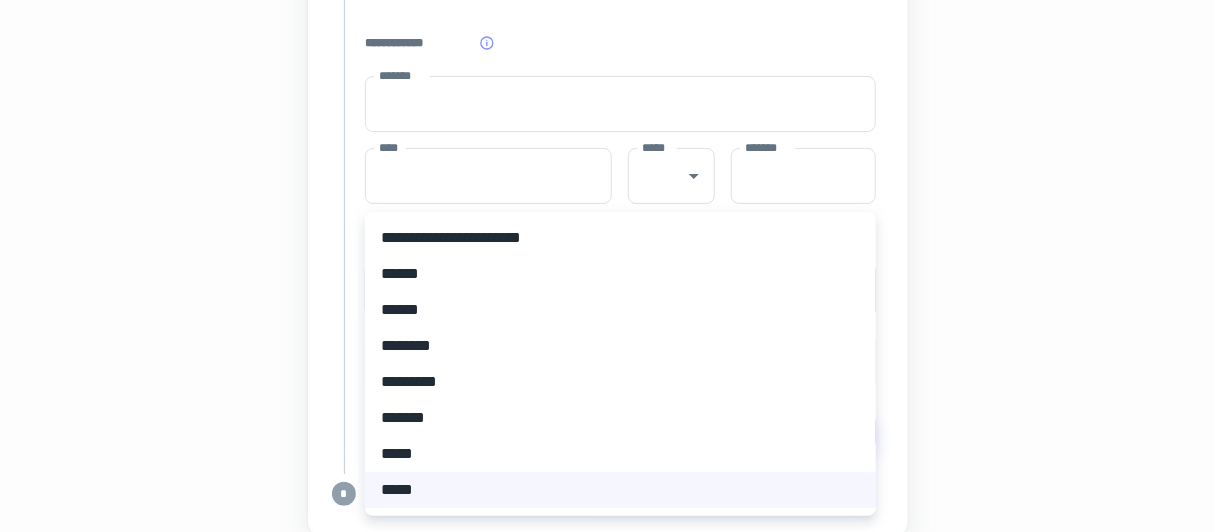 click on "**********" at bounding box center [620, 238] 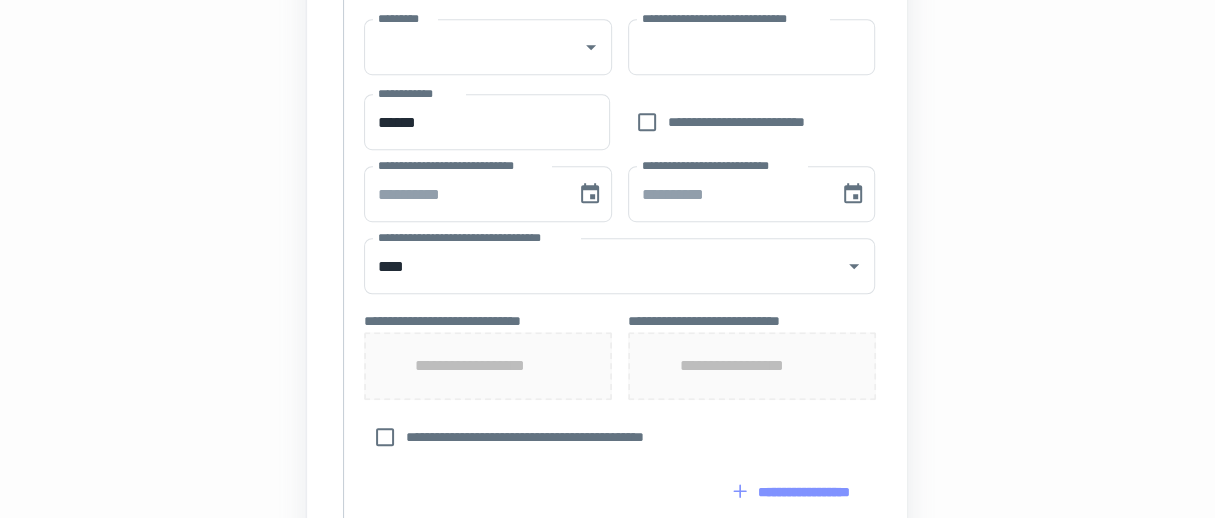 scroll, scrollTop: 599, scrollLeft: 0, axis: vertical 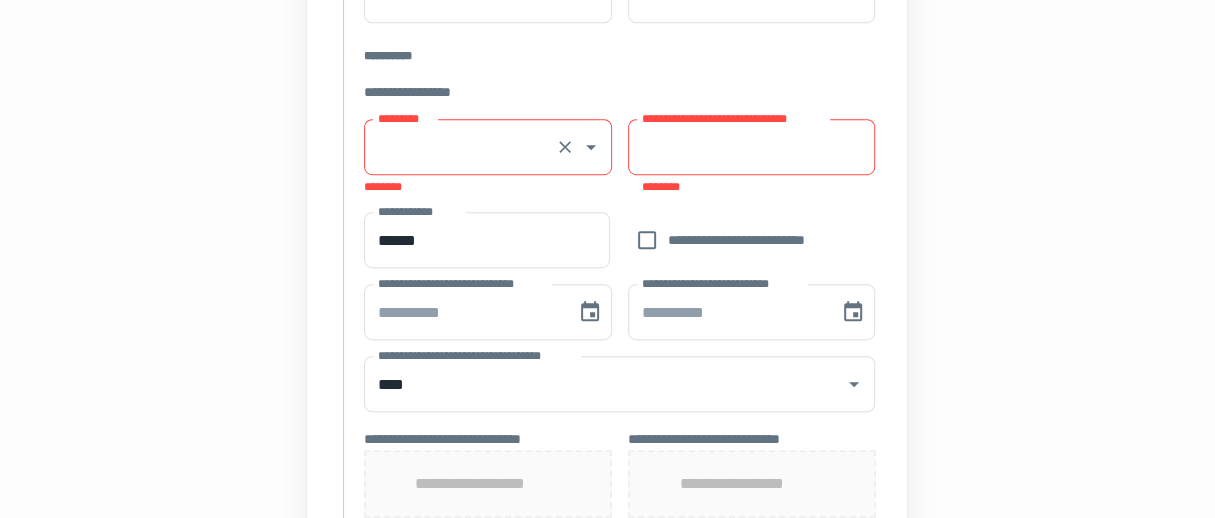drag, startPoint x: 559, startPoint y: 183, endPoint x: 565, endPoint y: 170, distance: 14.3178215 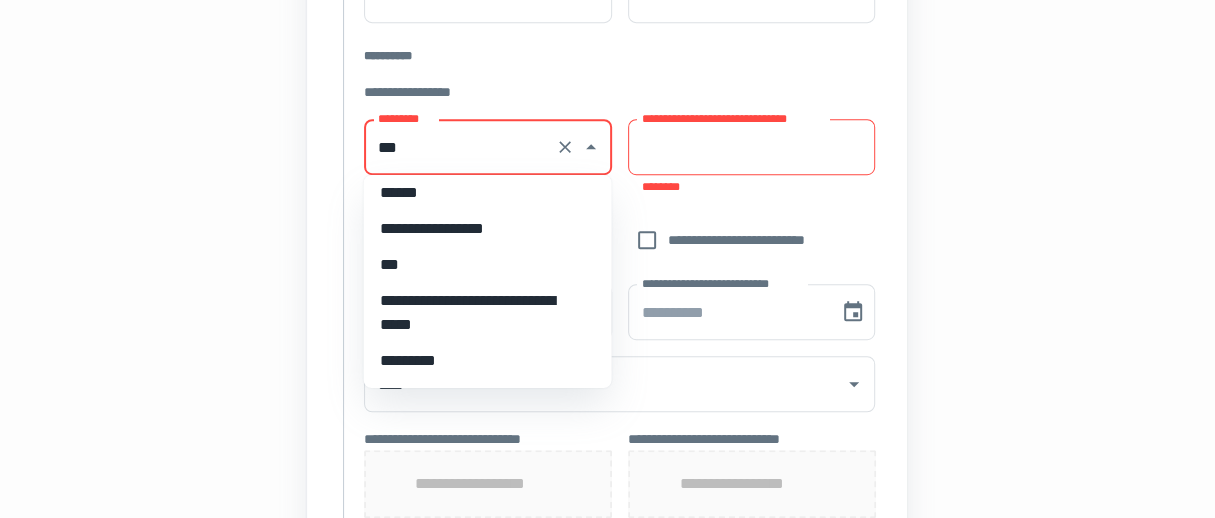 scroll, scrollTop: 0, scrollLeft: 0, axis: both 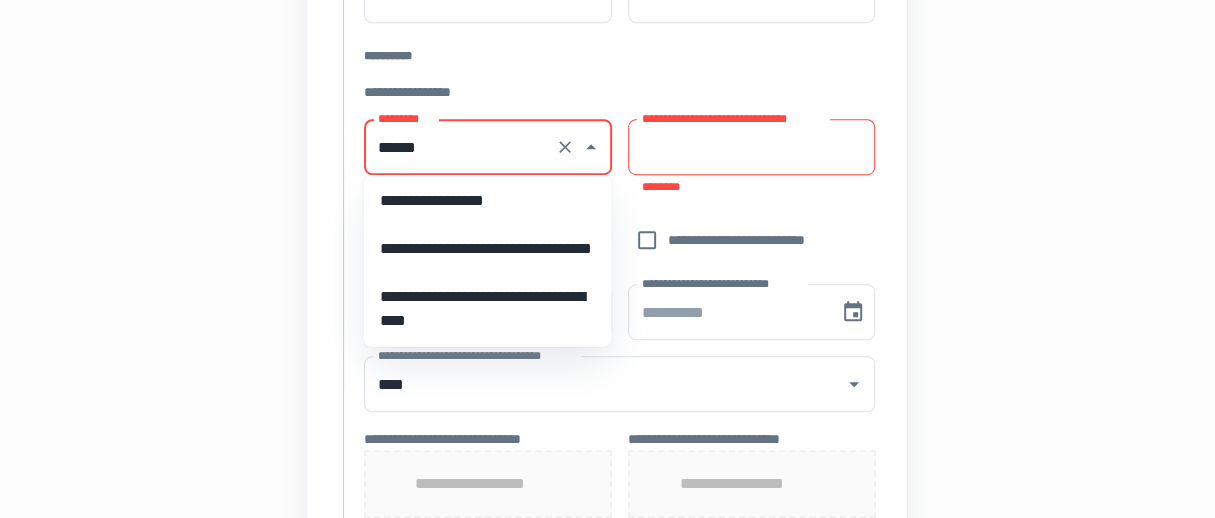 click on "**********" at bounding box center [488, 201] 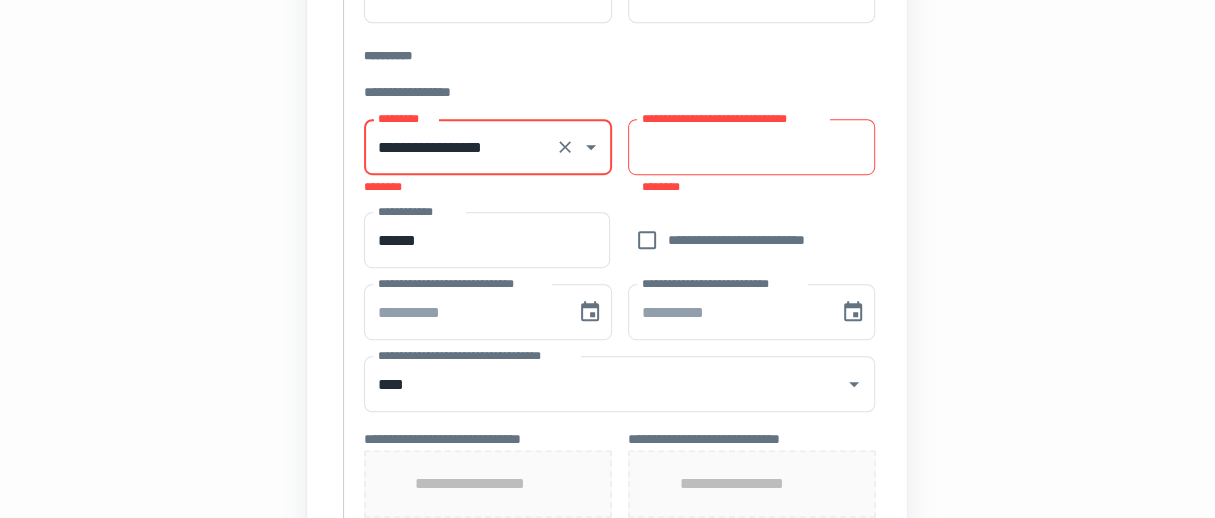 type on "**********" 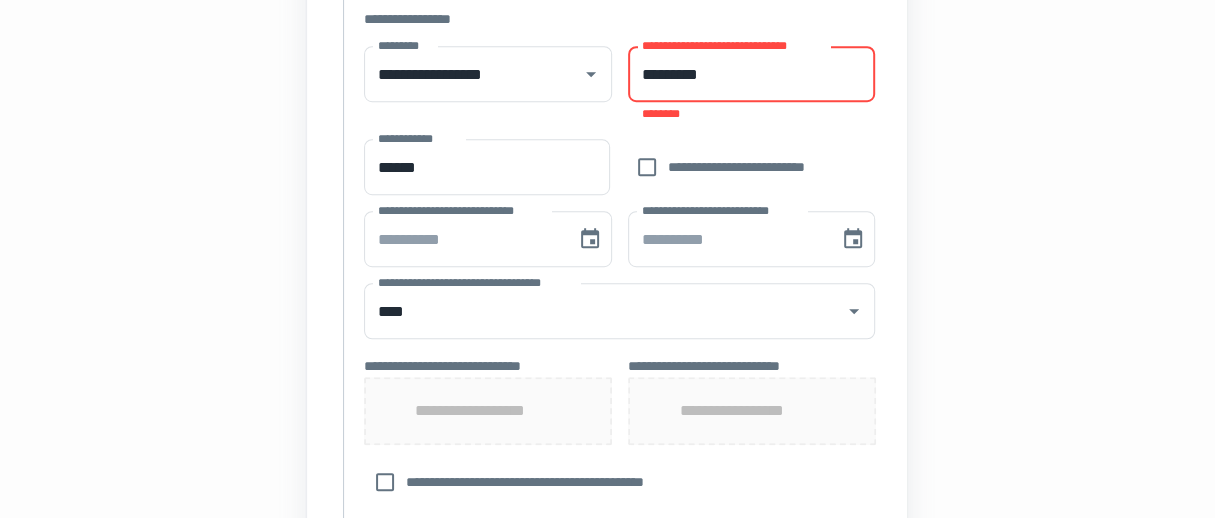 scroll, scrollTop: 699, scrollLeft: 0, axis: vertical 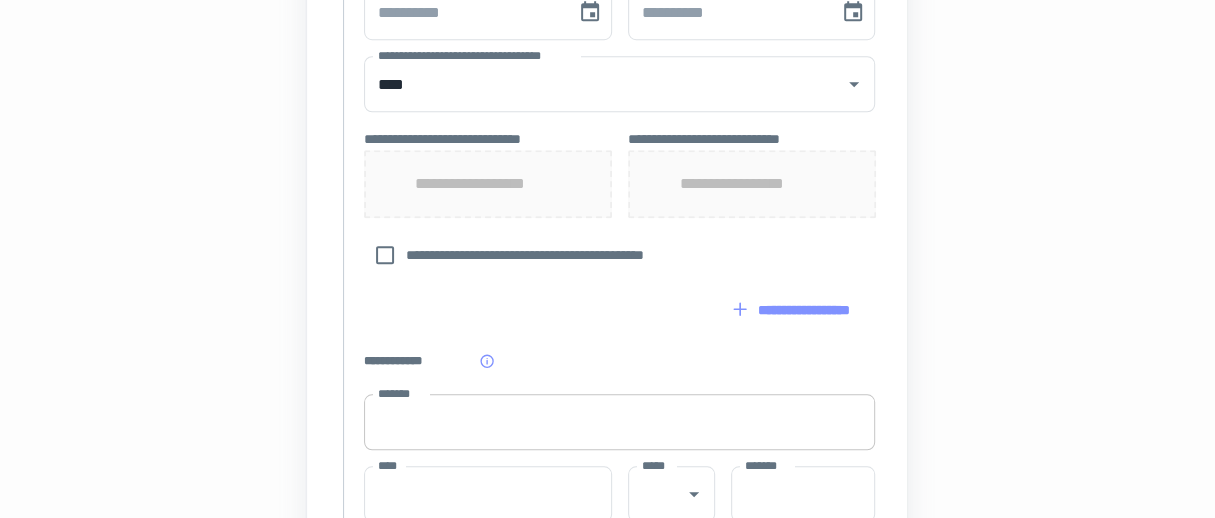 type on "*********" 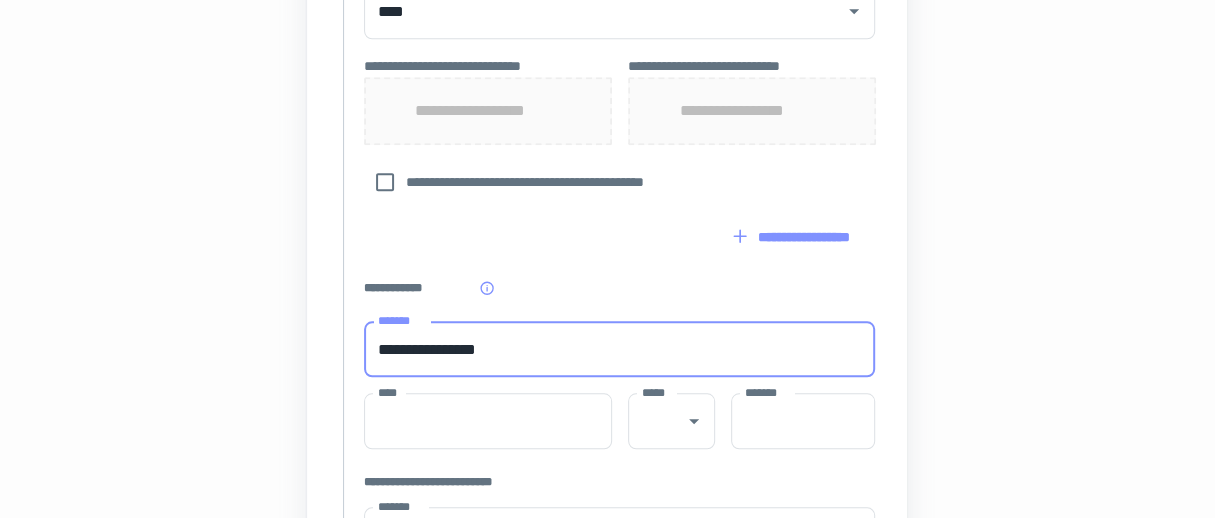 scroll, scrollTop: 981, scrollLeft: 0, axis: vertical 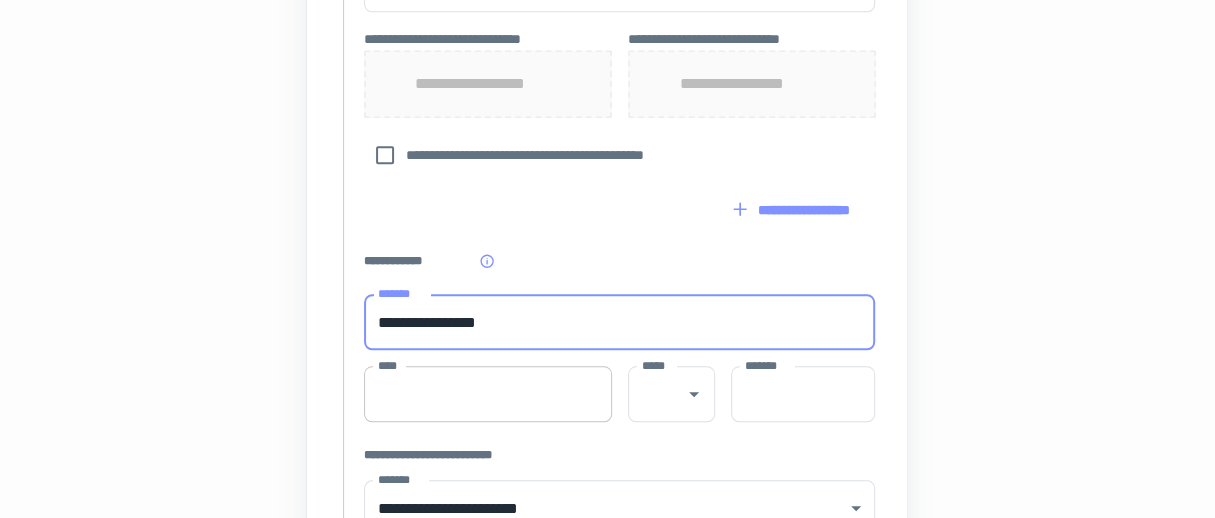 type on "**********" 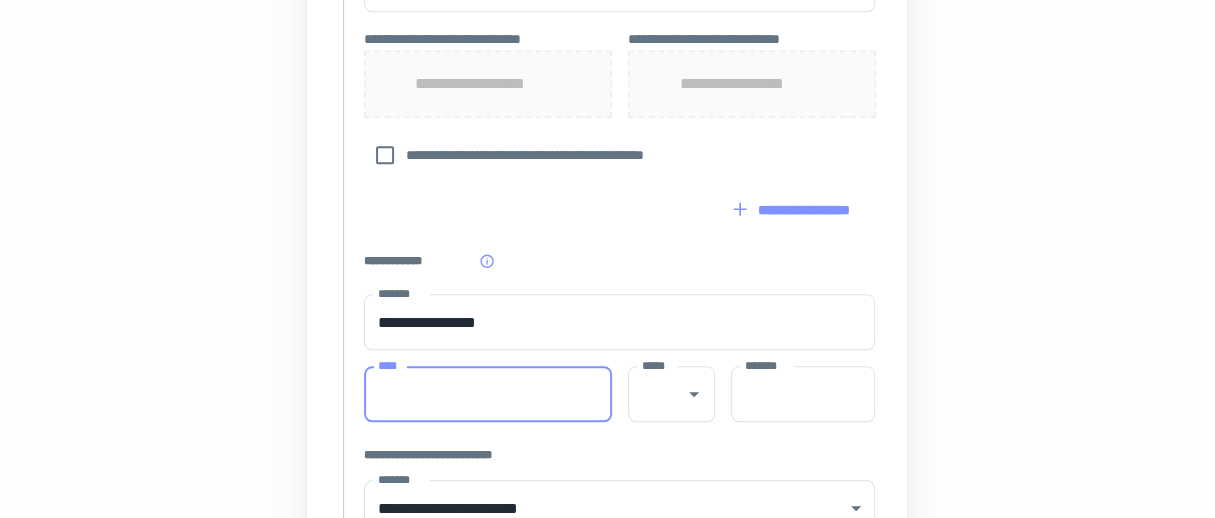 click on "****" at bounding box center [488, 394] 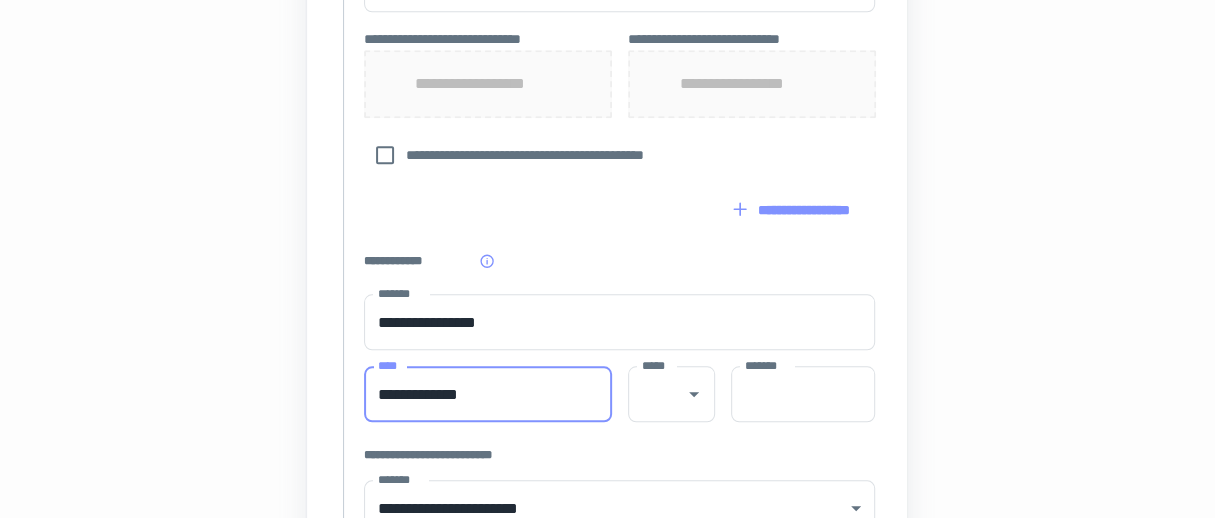 type on "**********" 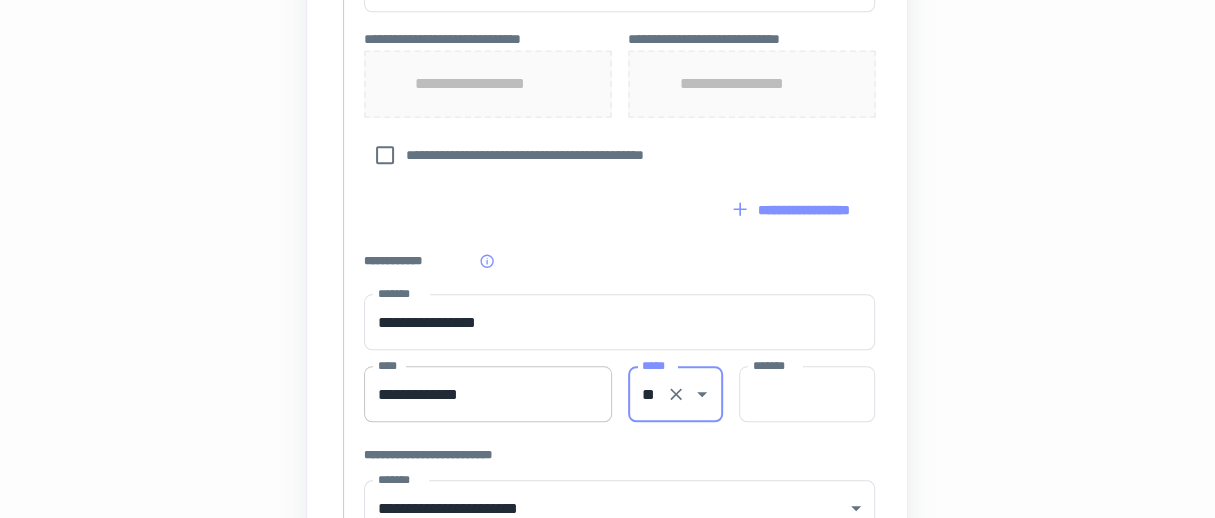 type on "**" 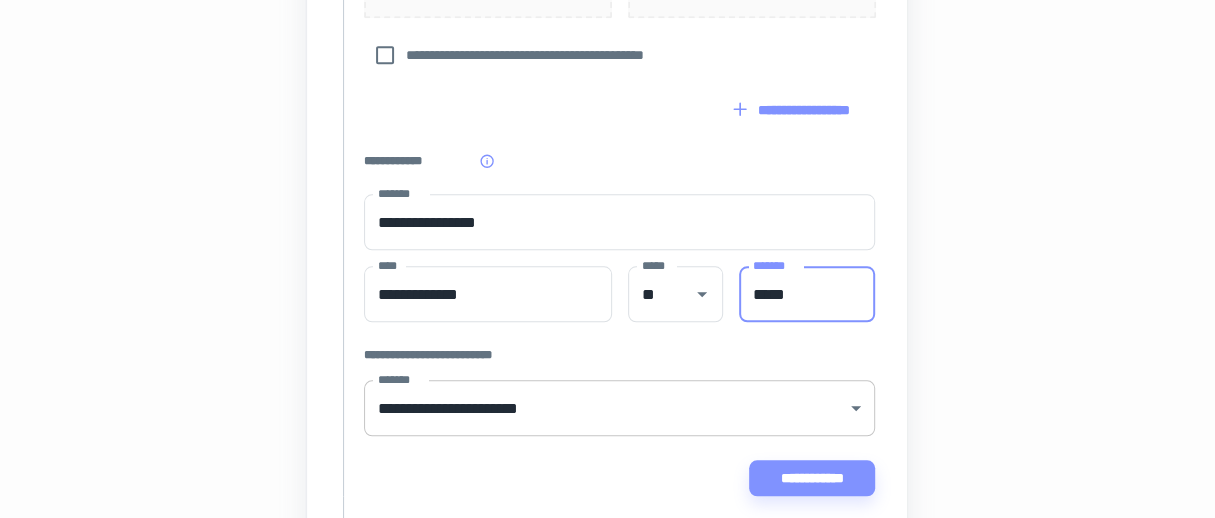 scroll, scrollTop: 1181, scrollLeft: 0, axis: vertical 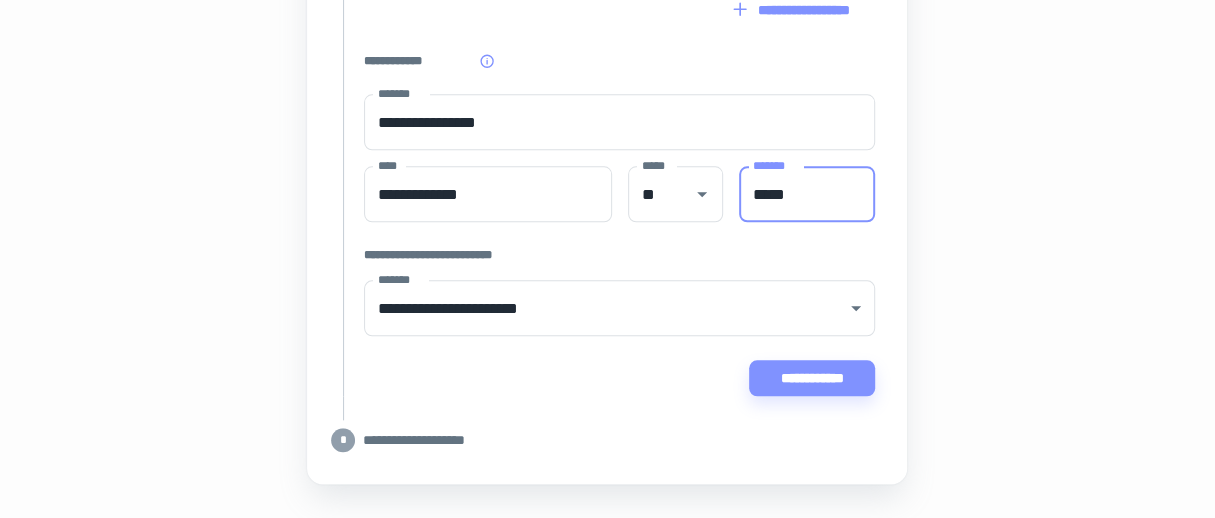 type on "*****" 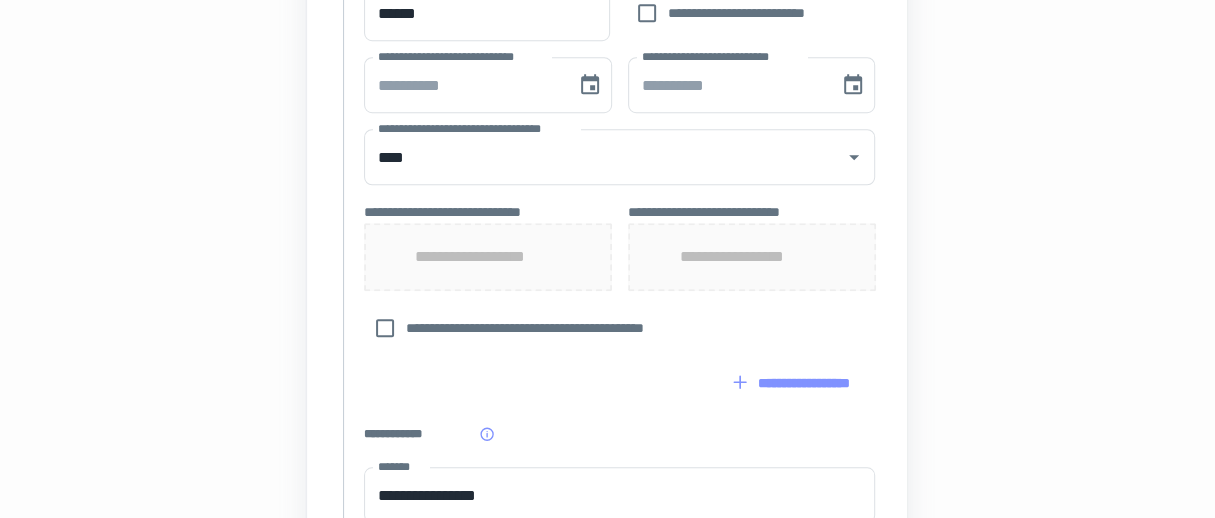 scroll, scrollTop: 781, scrollLeft: 0, axis: vertical 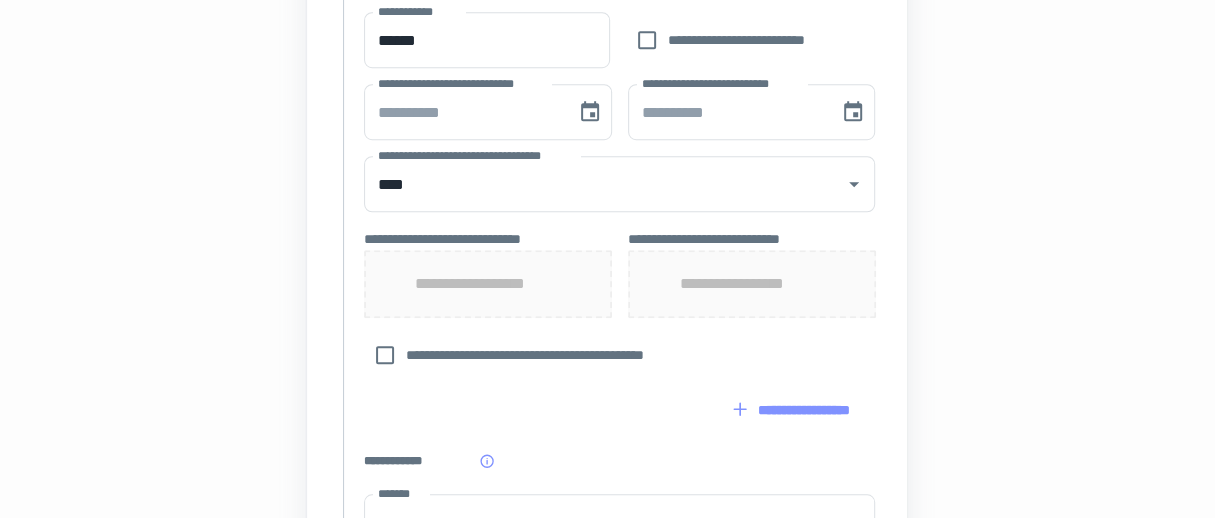 click on "**********" at bounding box center (488, 284) 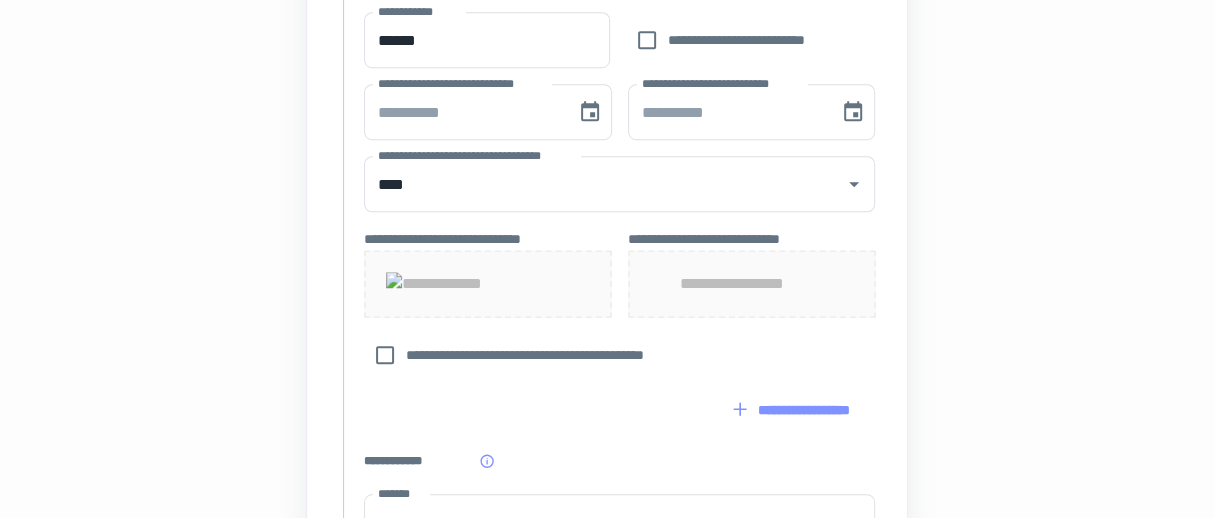 click on "**********" at bounding box center (751, 284) 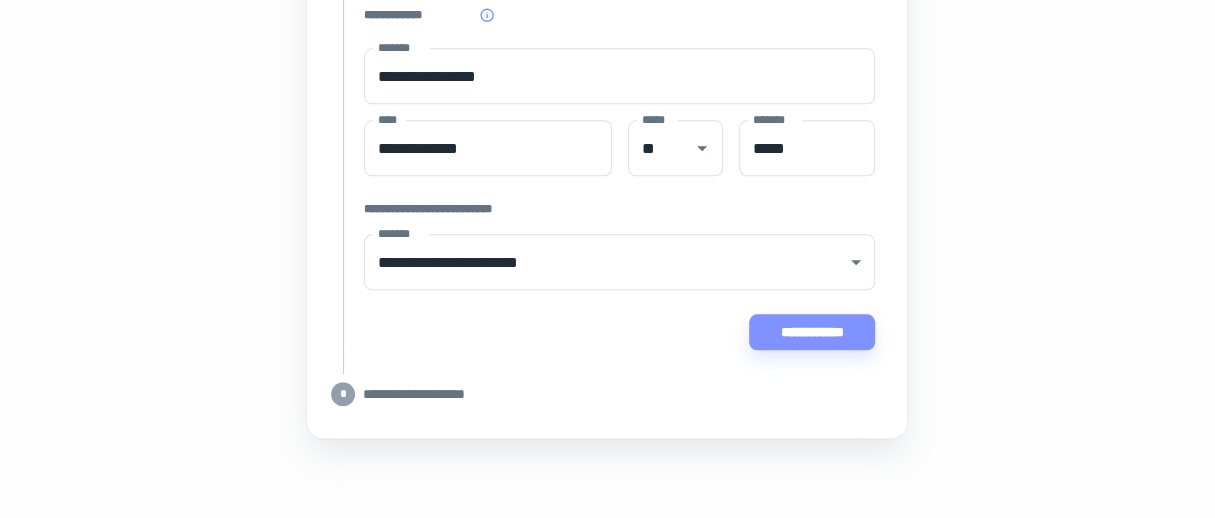 scroll, scrollTop: 1474, scrollLeft: 0, axis: vertical 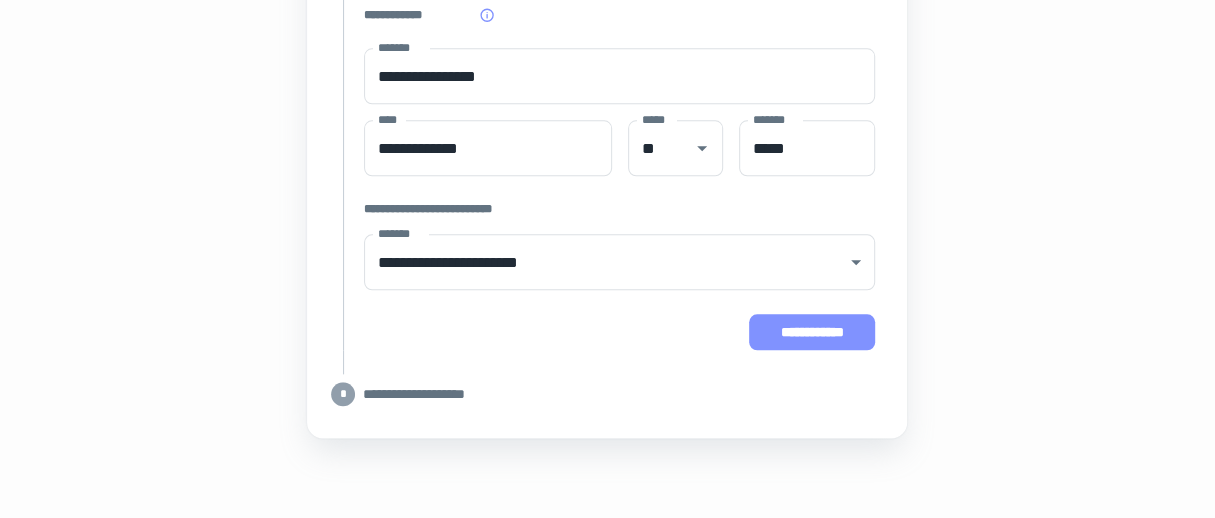 click on "**********" at bounding box center (812, 332) 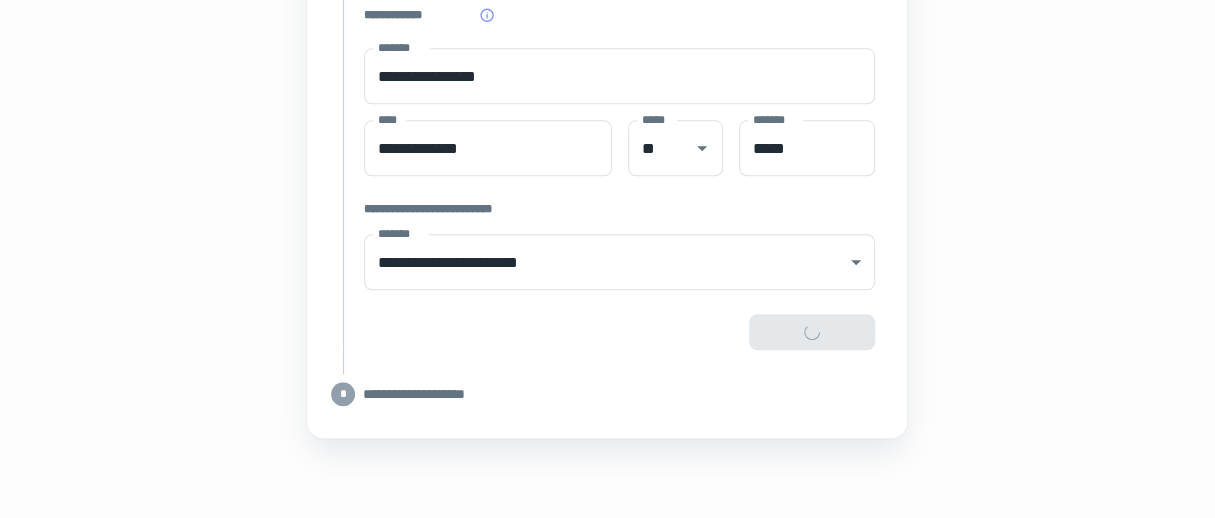 scroll, scrollTop: 1474, scrollLeft: 0, axis: vertical 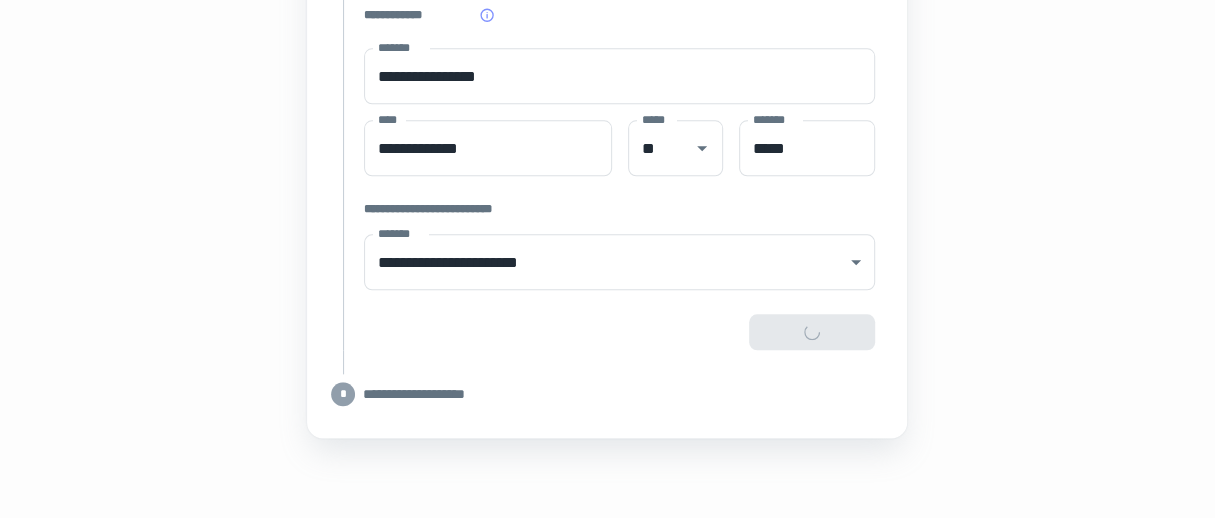 type on "**********" 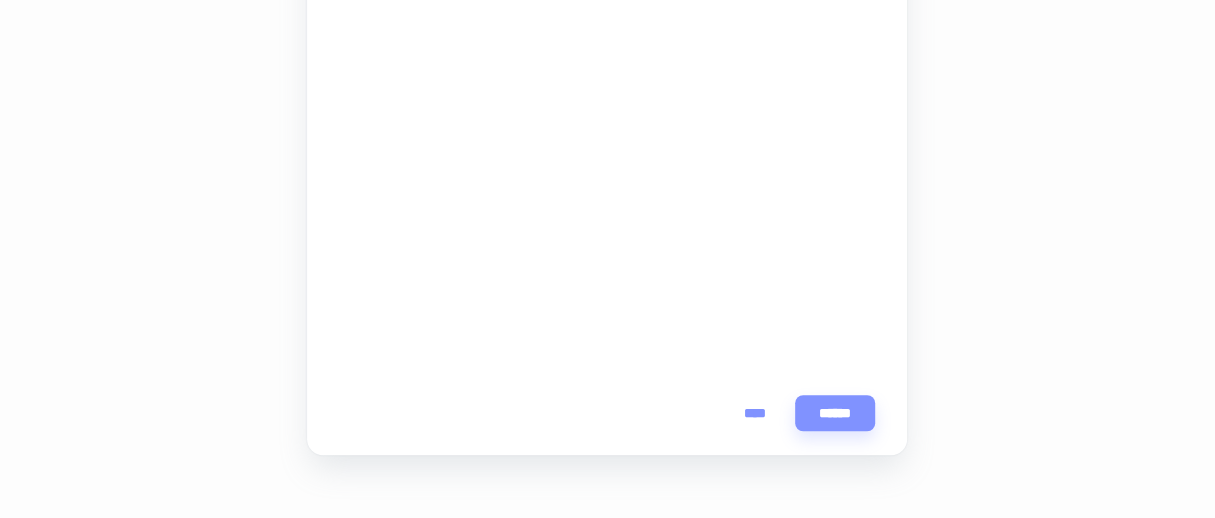 scroll, scrollTop: 741, scrollLeft: 0, axis: vertical 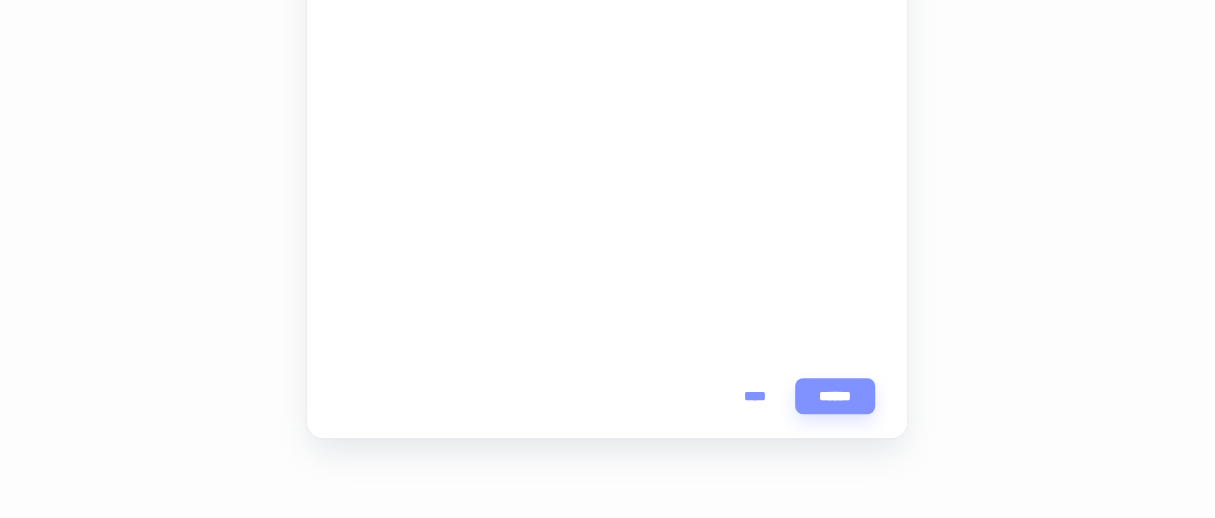 click on "**********" at bounding box center [607, -94] 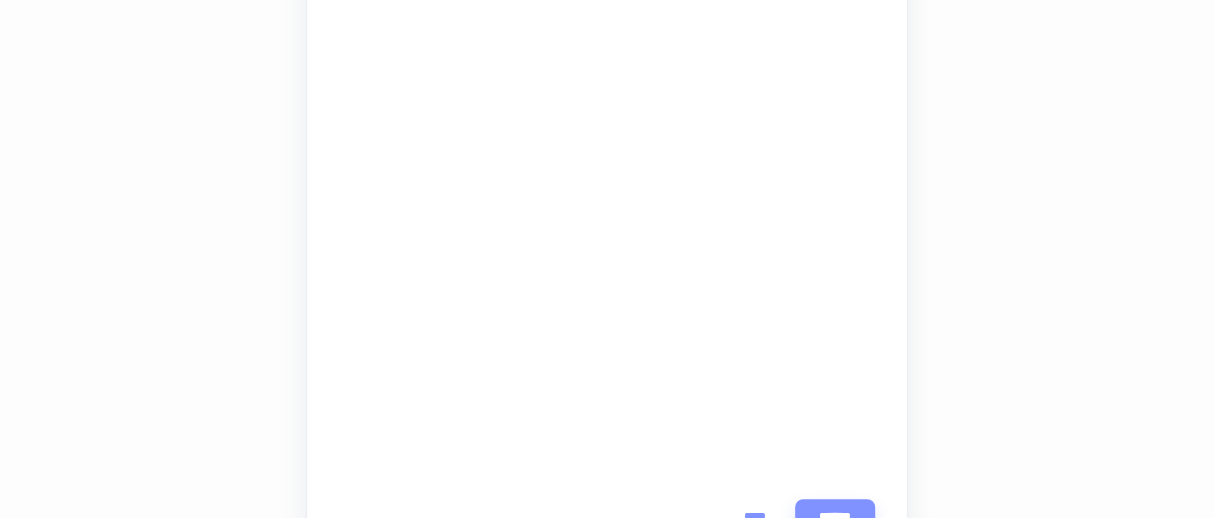 scroll, scrollTop: 741, scrollLeft: 0, axis: vertical 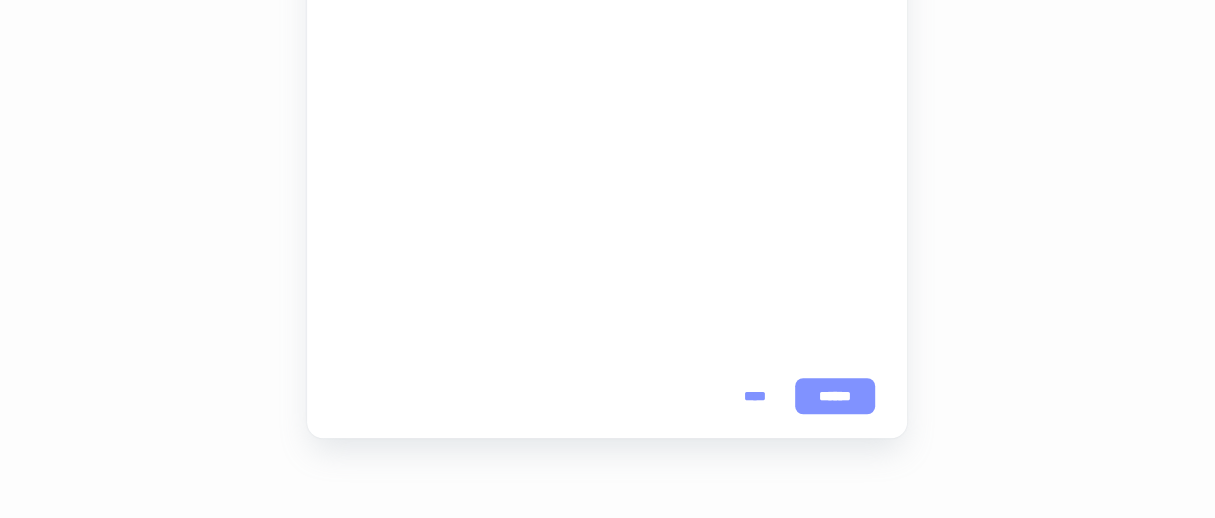 click on "******" at bounding box center [835, 396] 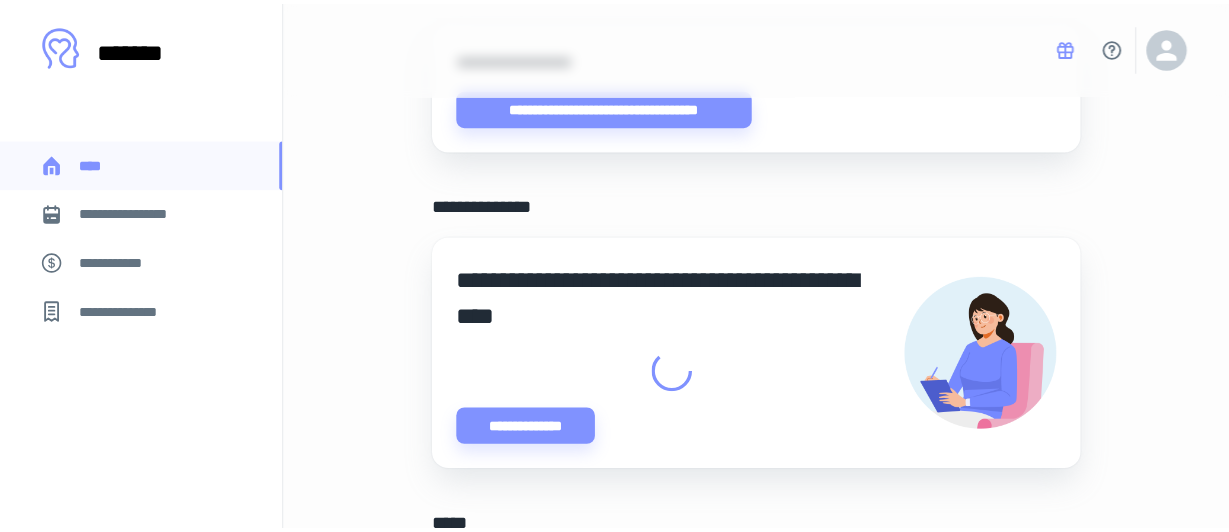 scroll, scrollTop: 0, scrollLeft: 0, axis: both 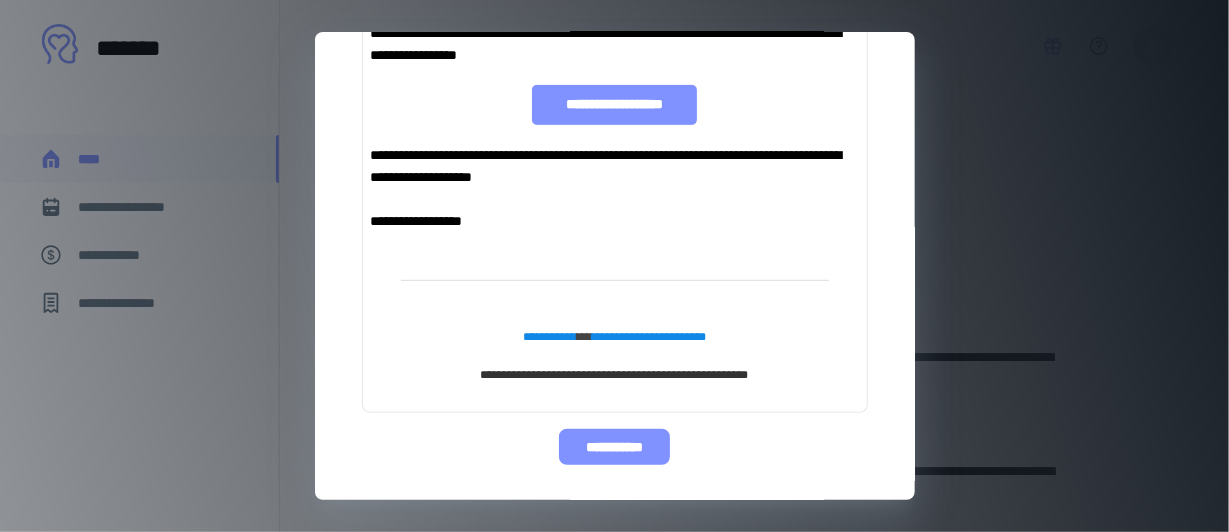 click on "**********" at bounding box center [614, 447] 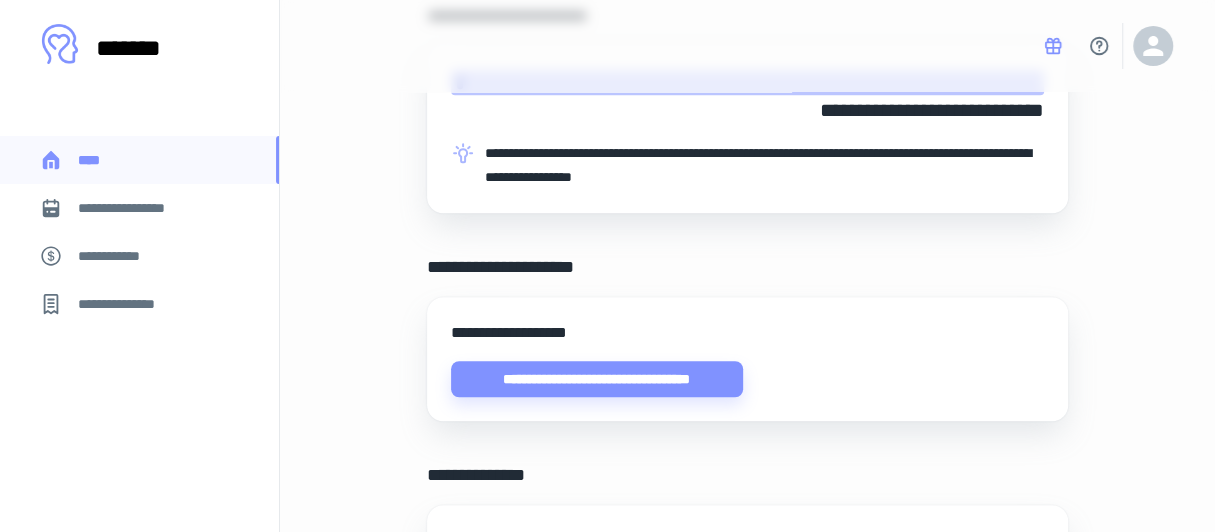 scroll, scrollTop: 600, scrollLeft: 0, axis: vertical 